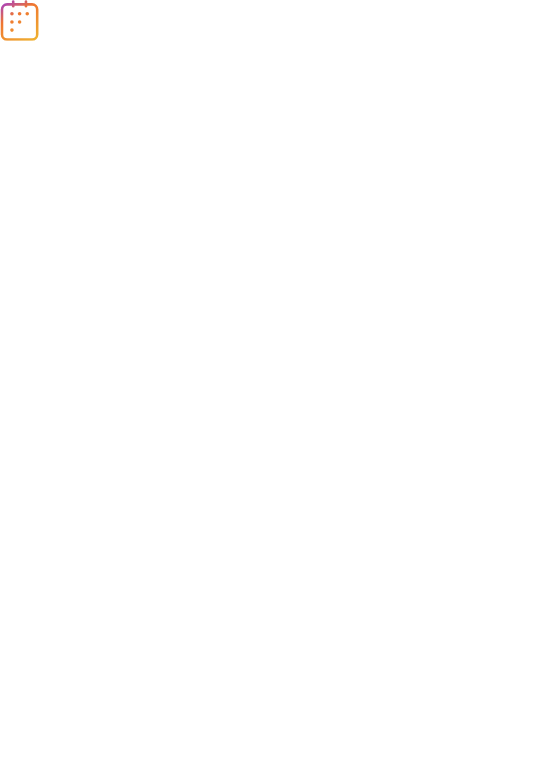 scroll, scrollTop: 0, scrollLeft: 0, axis: both 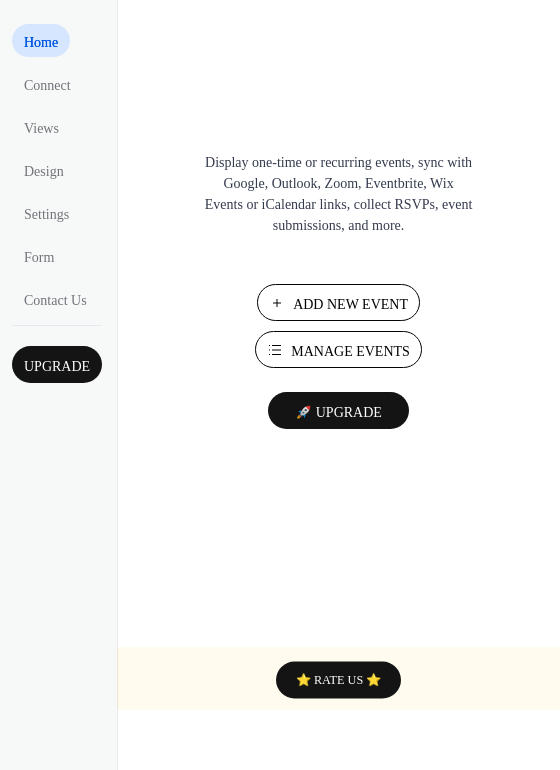 click on "Add New Event" at bounding box center [350, 304] 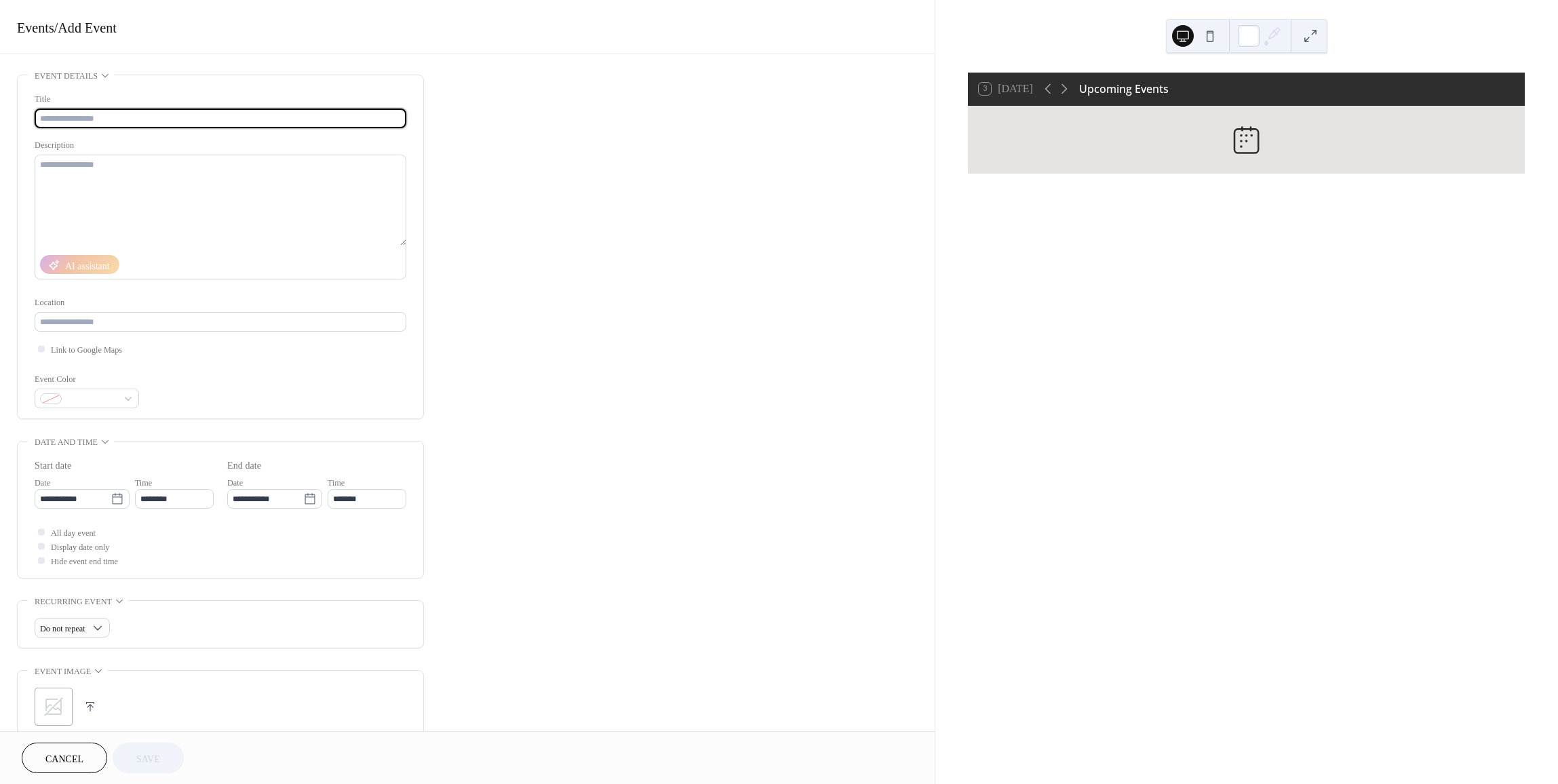 scroll, scrollTop: 0, scrollLeft: 0, axis: both 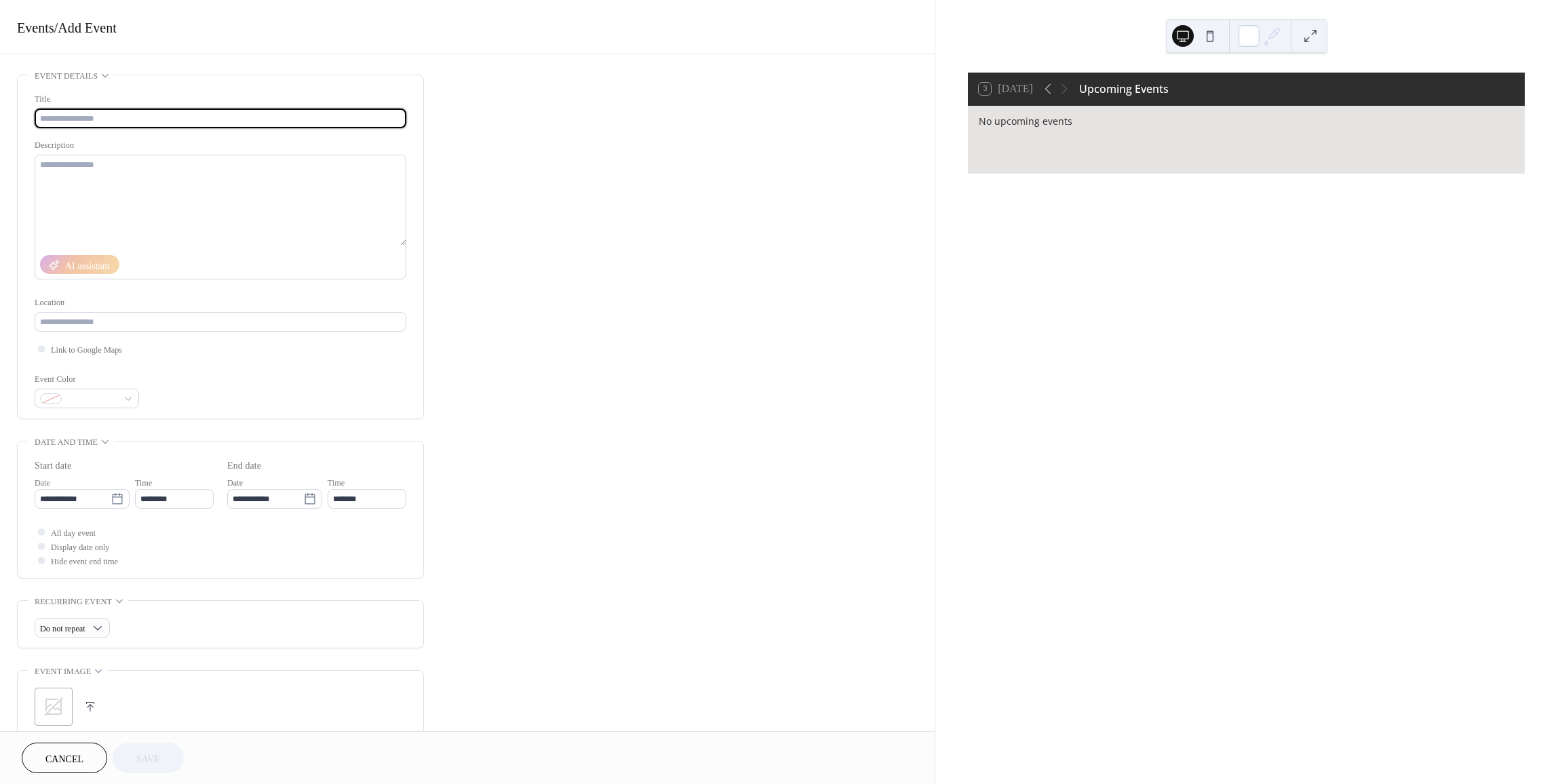 click at bounding box center (220, 118) 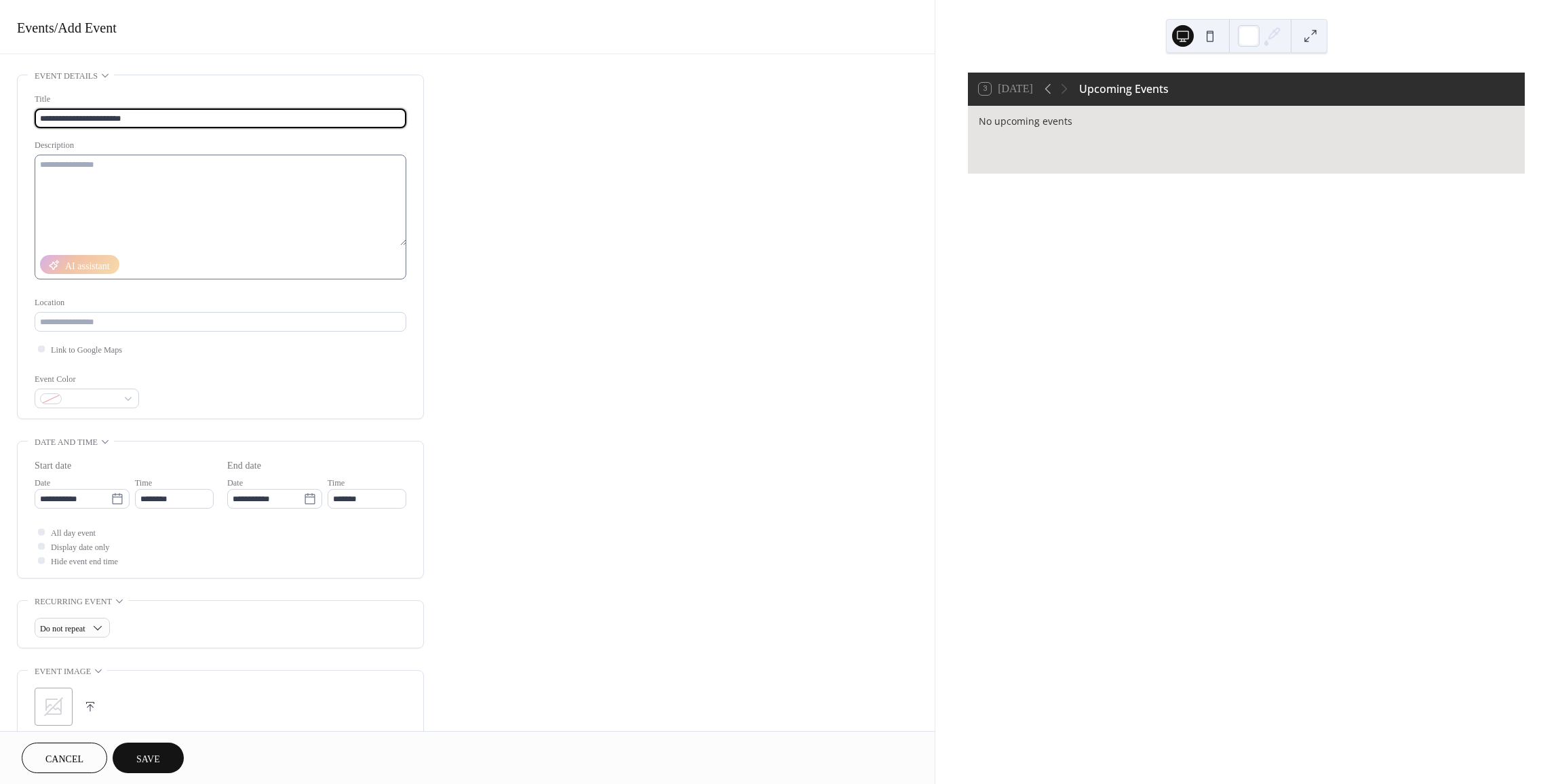 type on "**********" 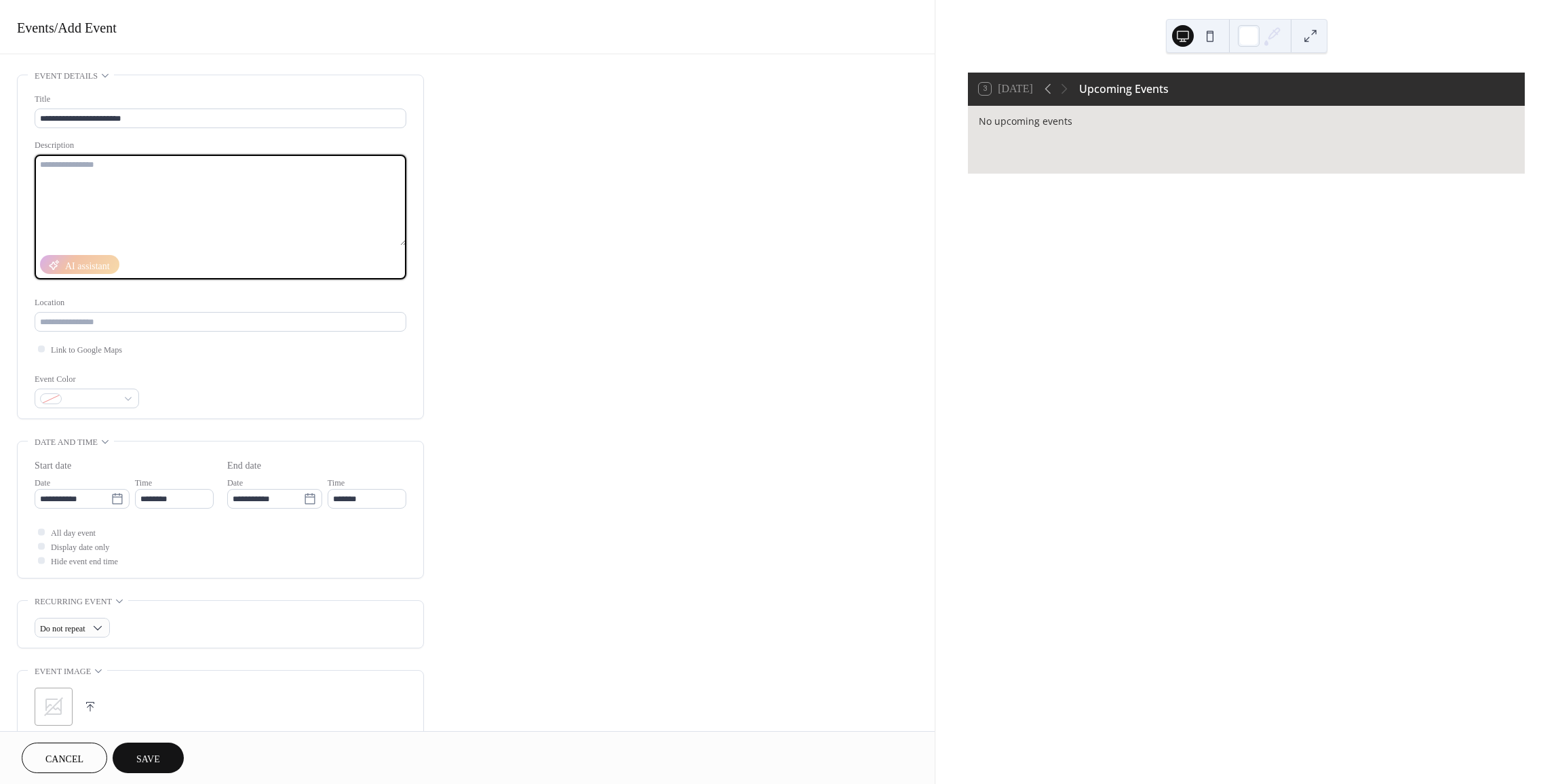 click at bounding box center [220, 200] 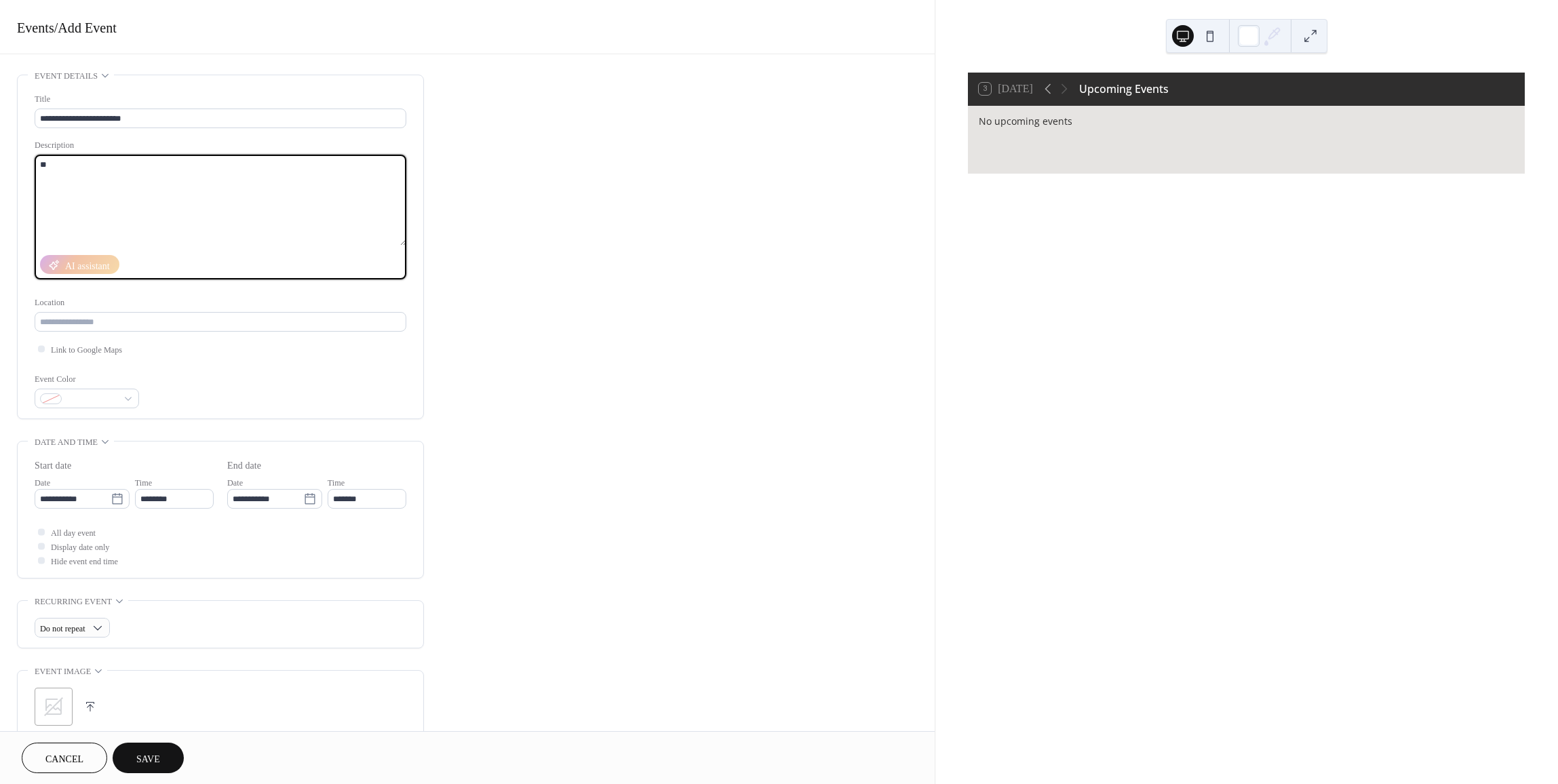 type on "*" 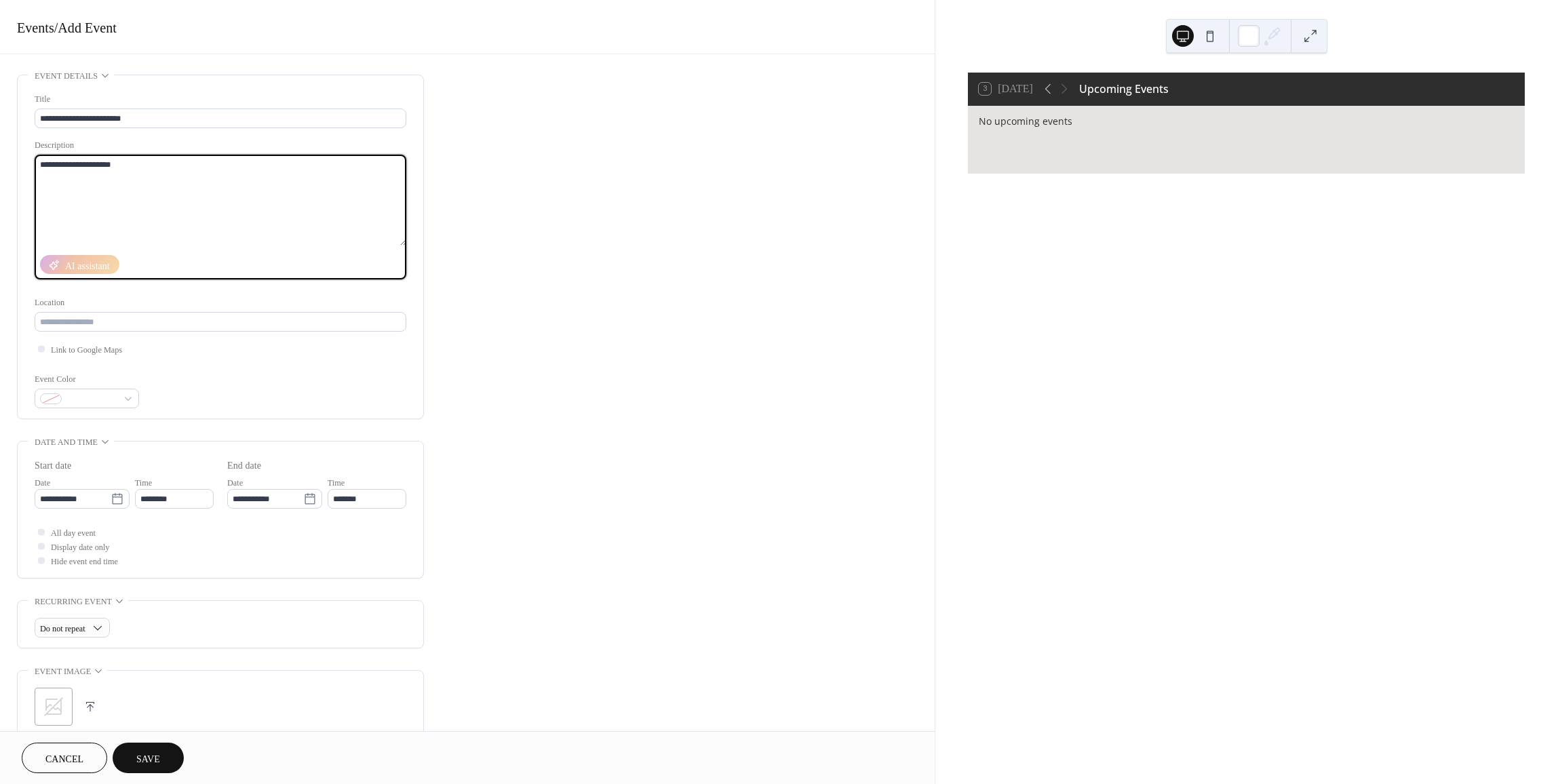 click on "**********" at bounding box center [220, 200] 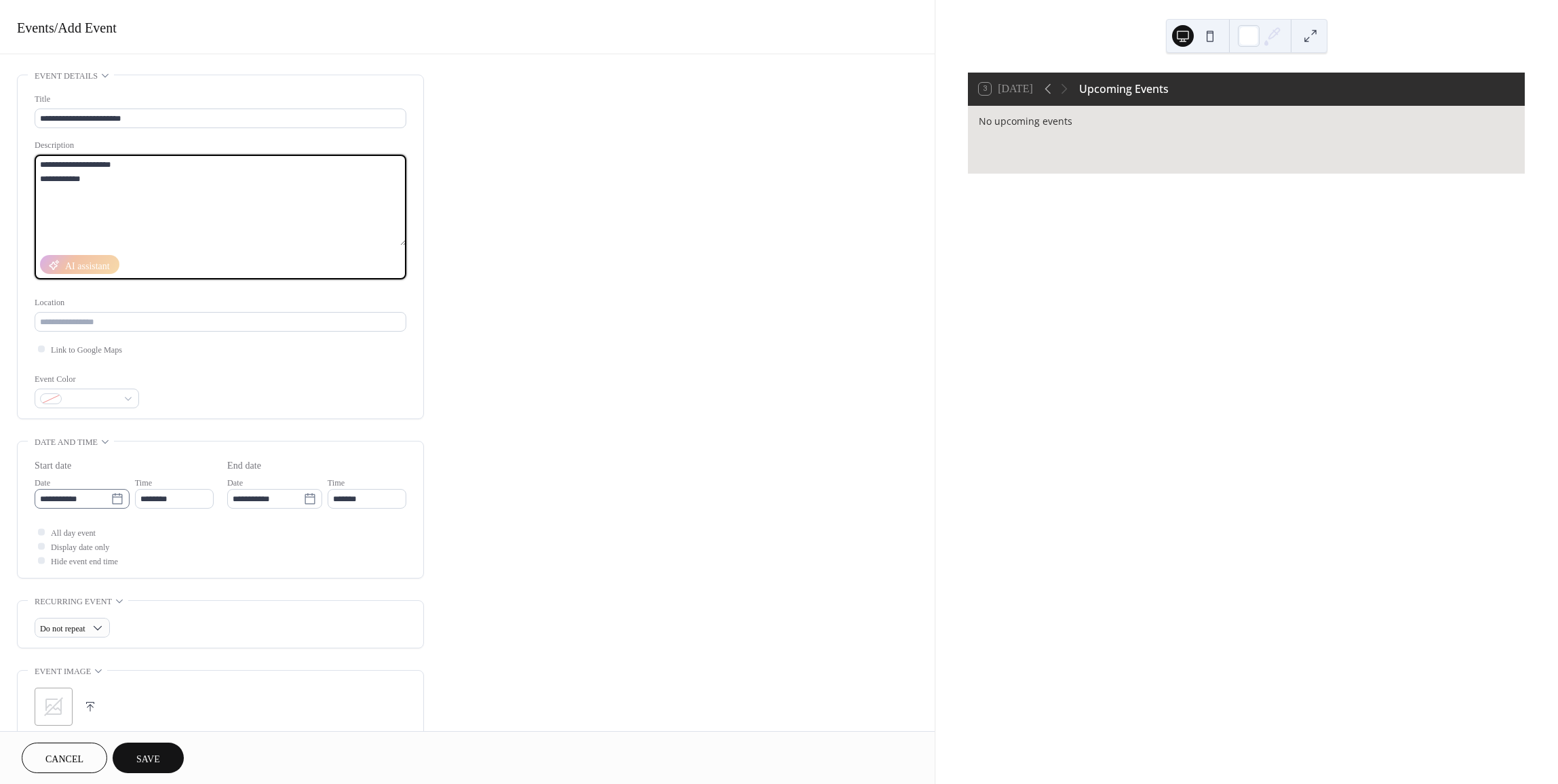 type on "**********" 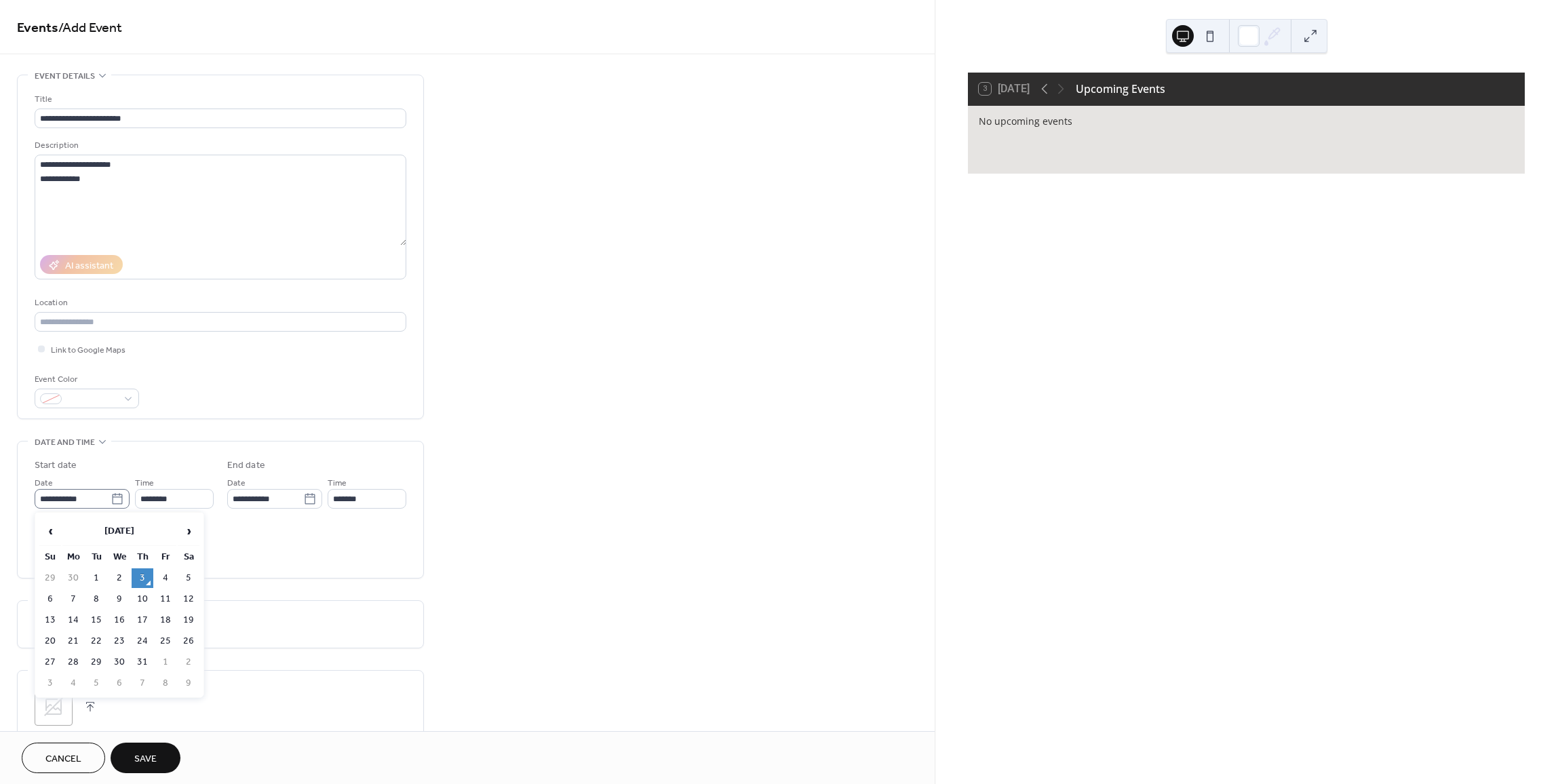 click 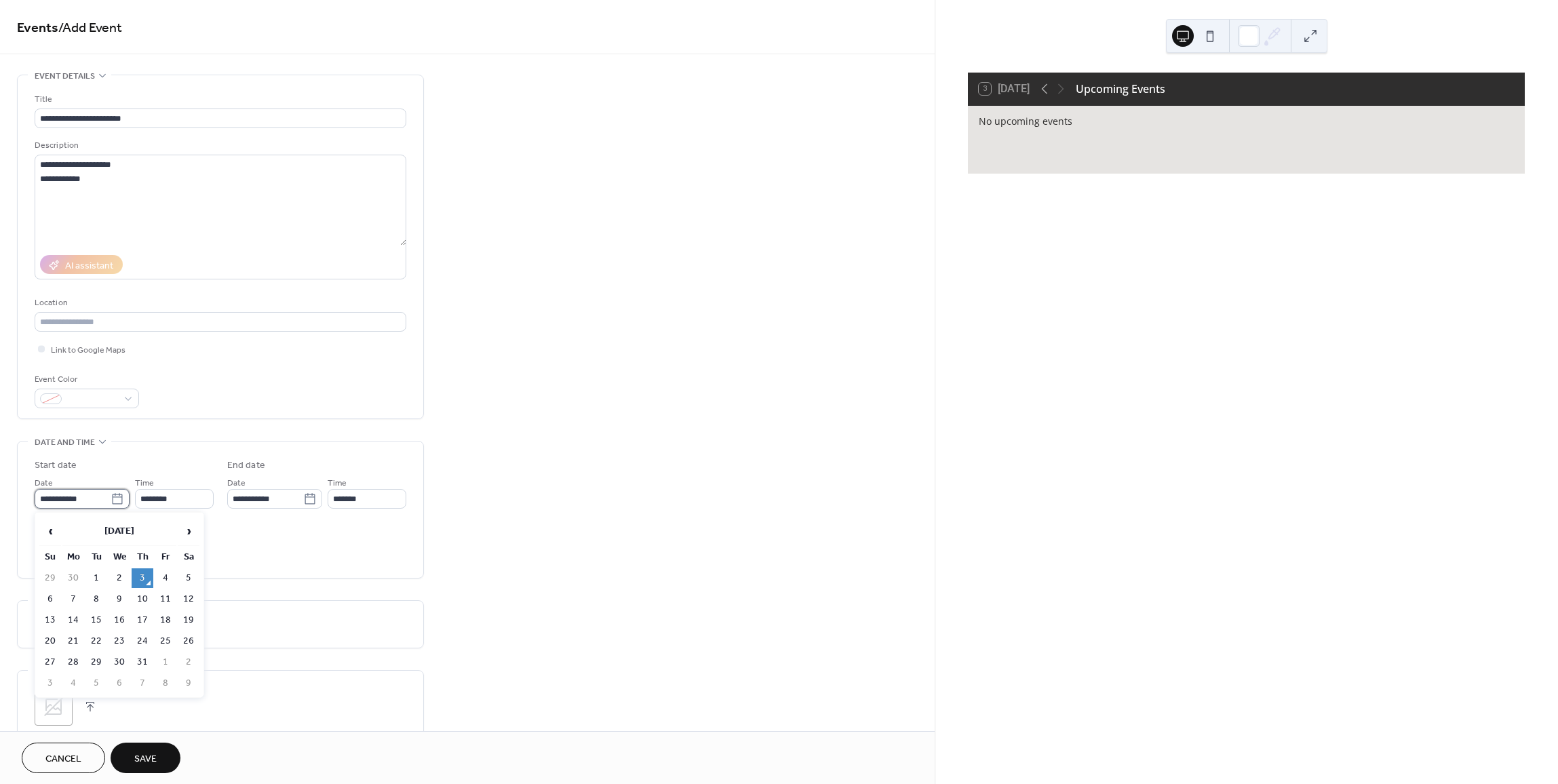 click on "**********" at bounding box center (73, 498) 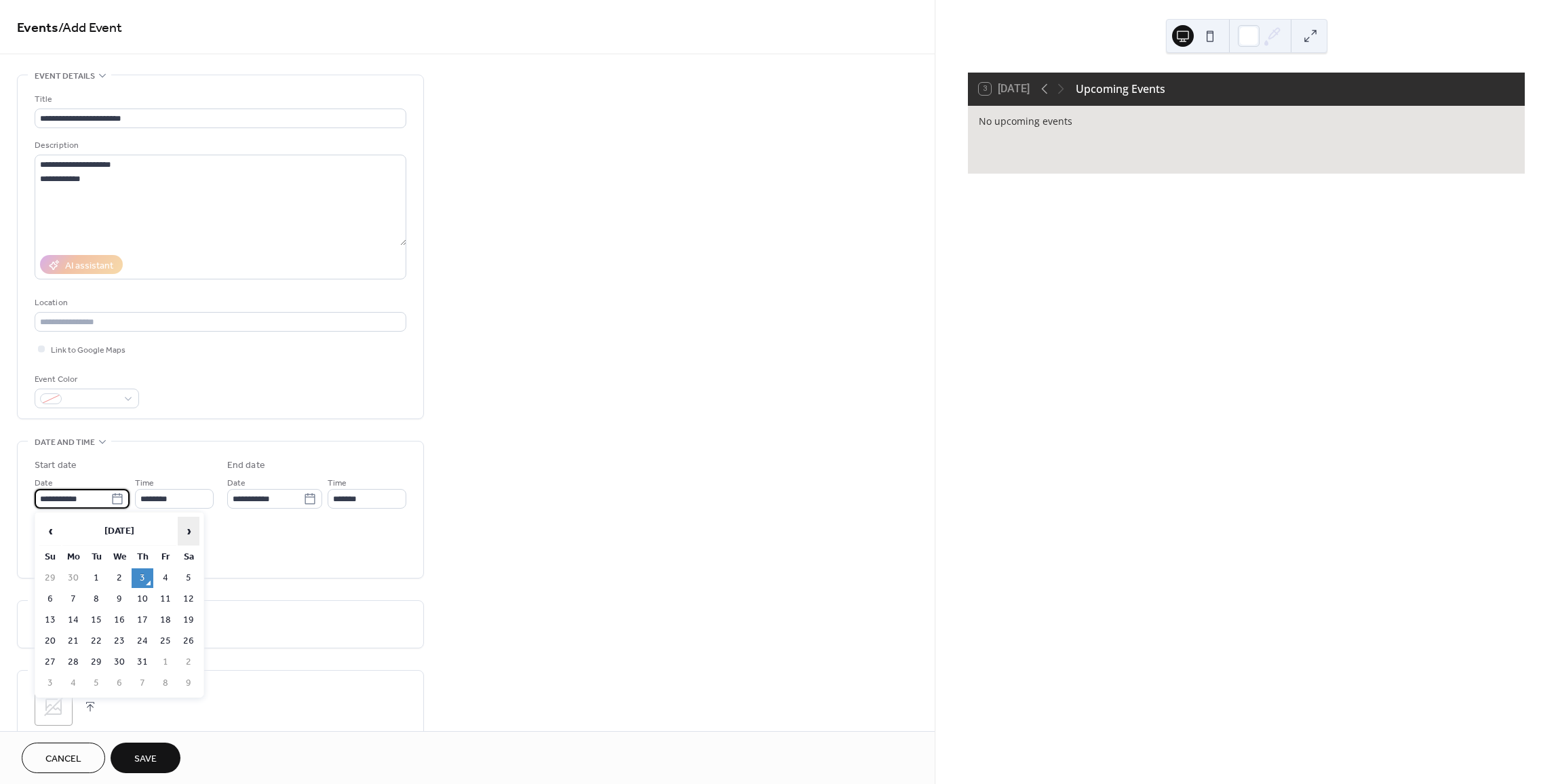 click on "›" at bounding box center [189, 531] 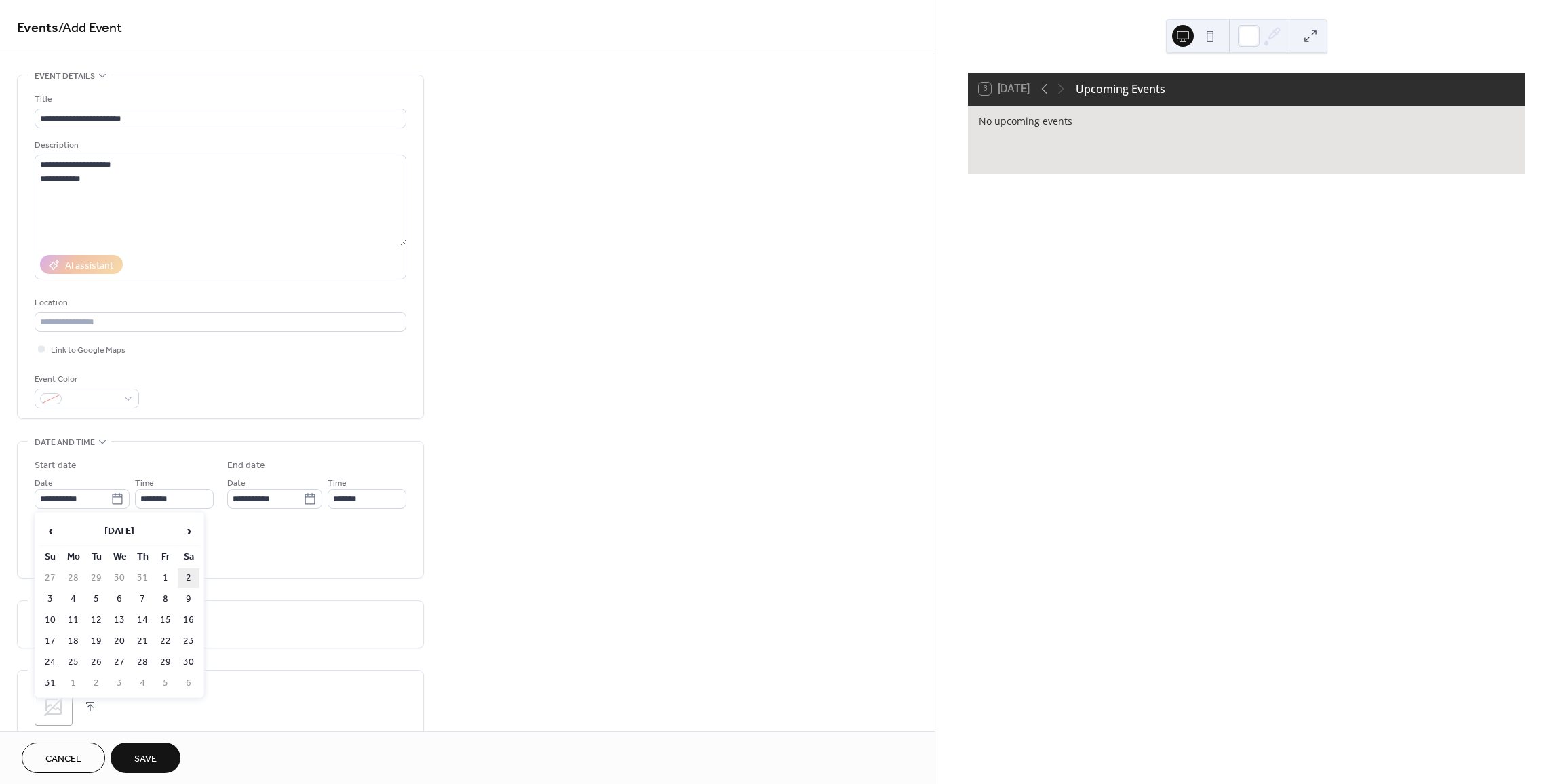 click on "2" at bounding box center (189, 578) 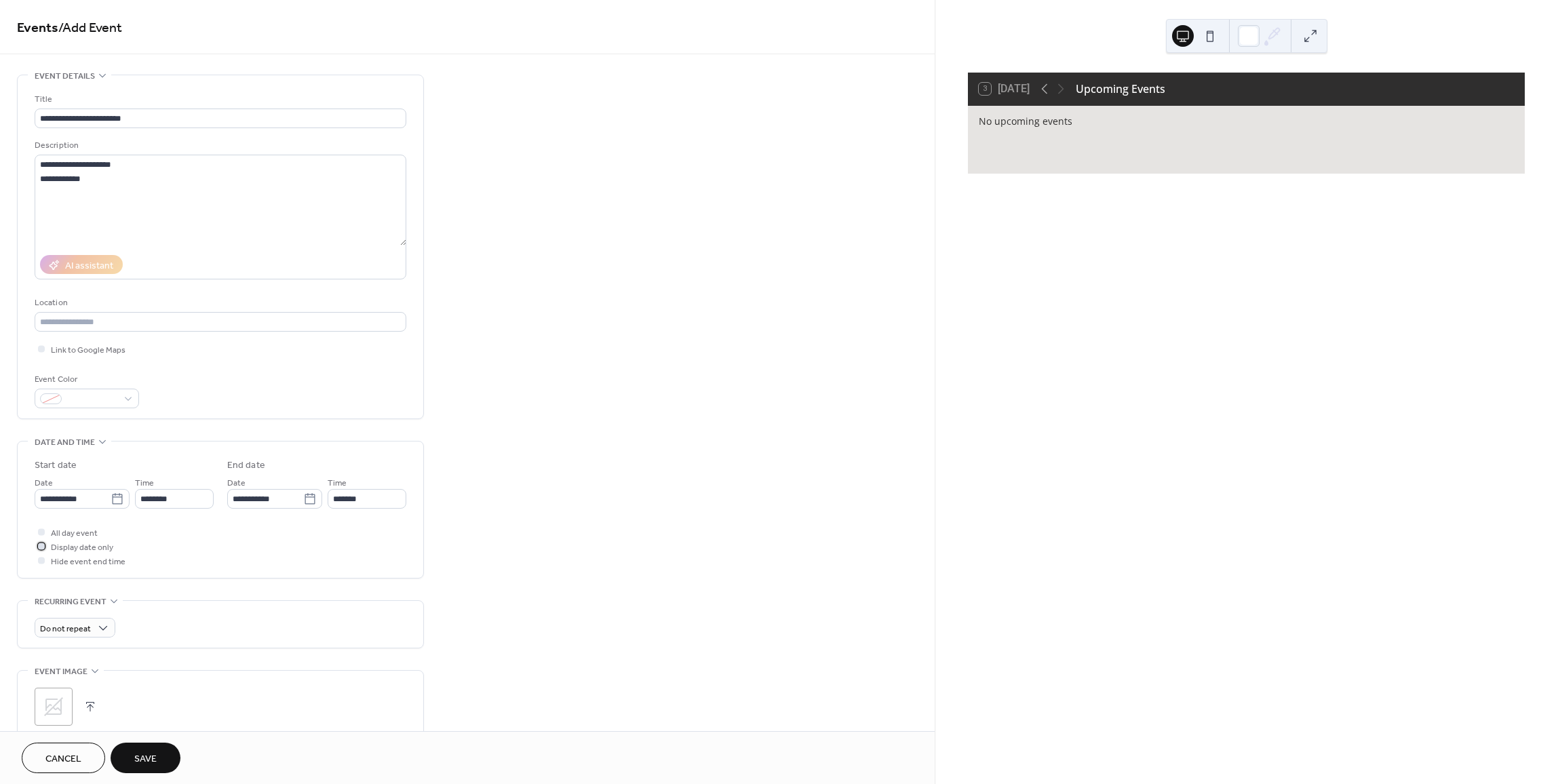 click at bounding box center (41, 546) 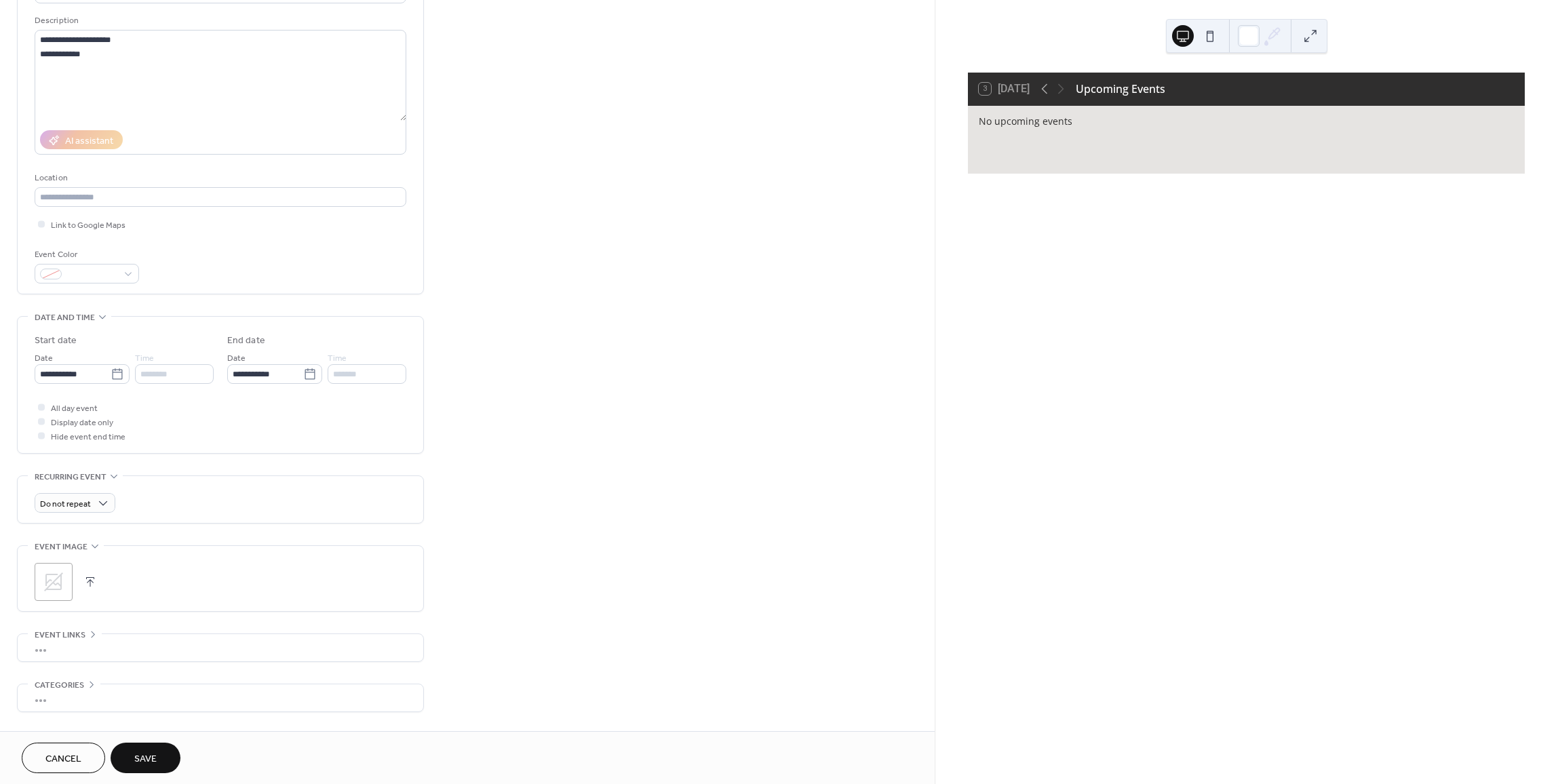 click 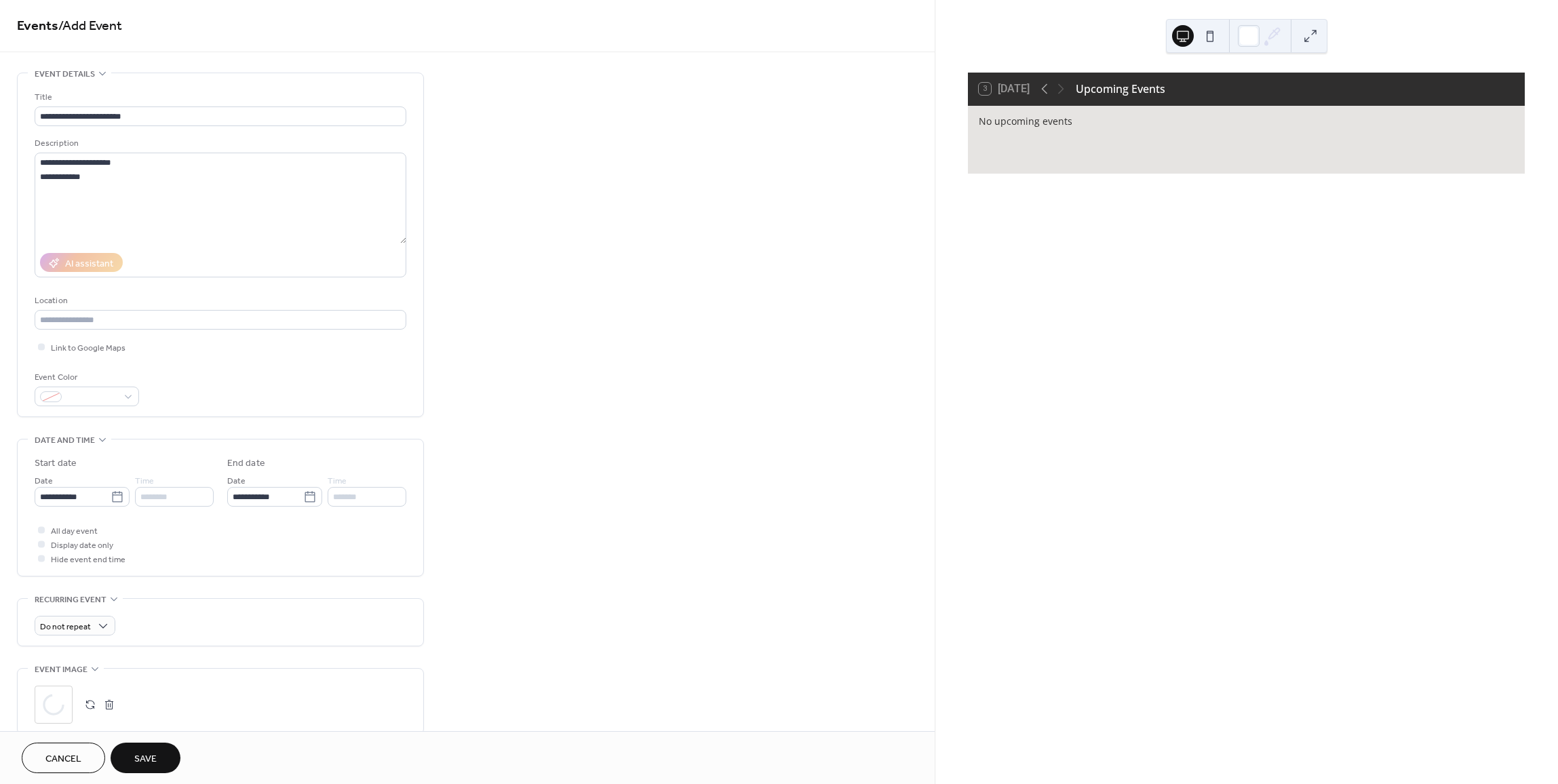 scroll, scrollTop: 0, scrollLeft: 0, axis: both 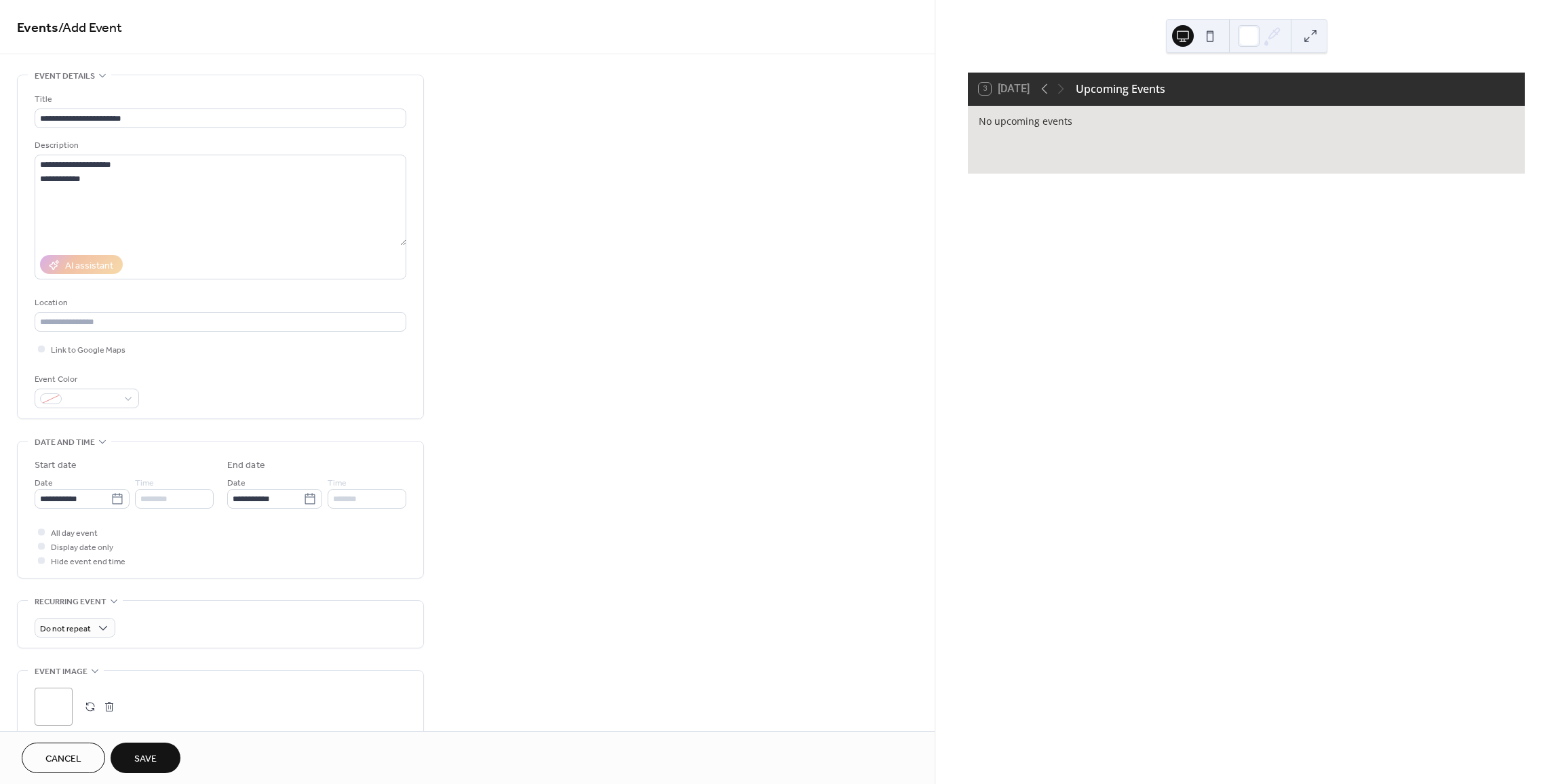 click on "Save" at bounding box center [145, 759] 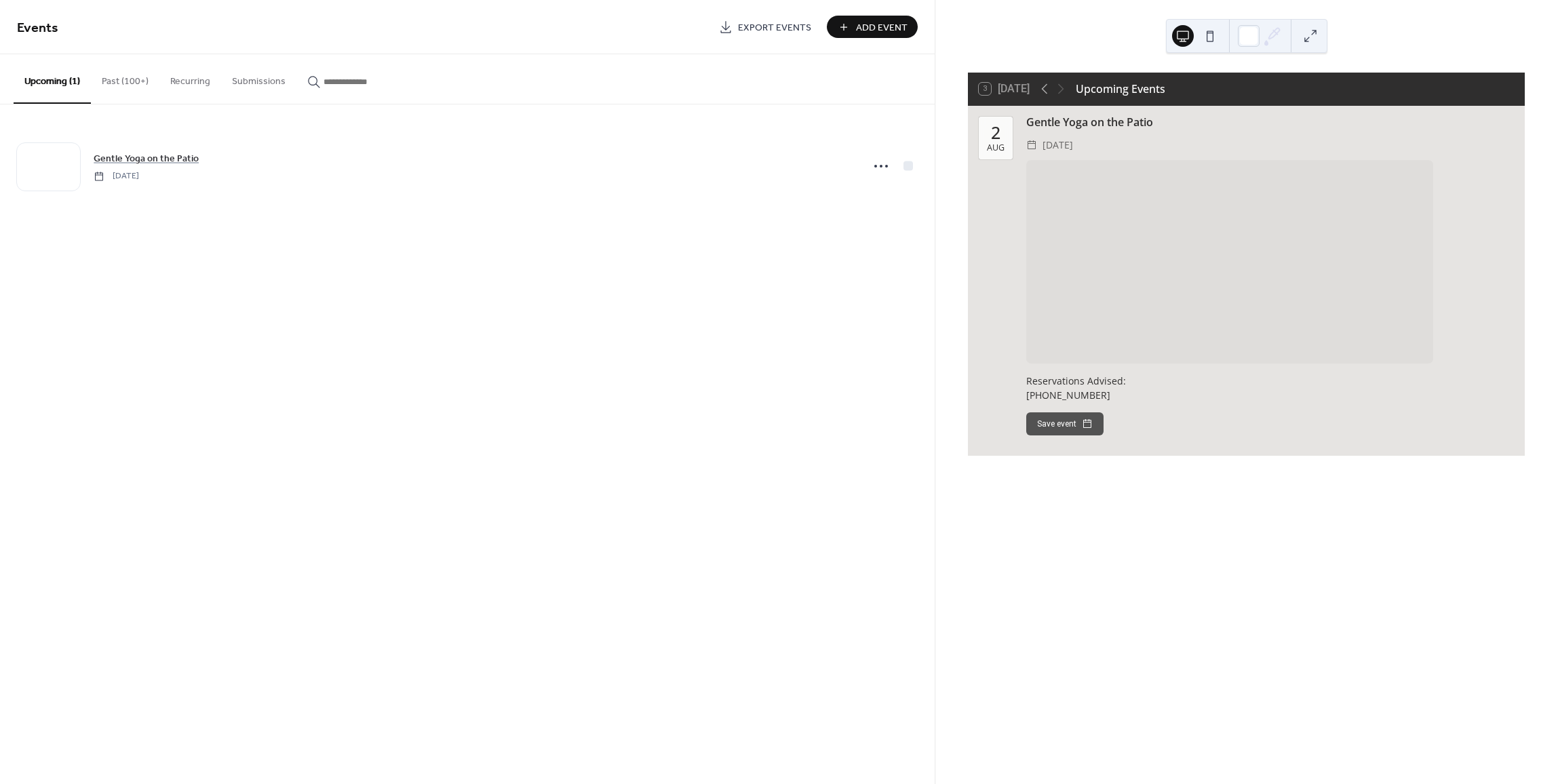 drag, startPoint x: 1140, startPoint y: 229, endPoint x: 1205, endPoint y: 229, distance: 65 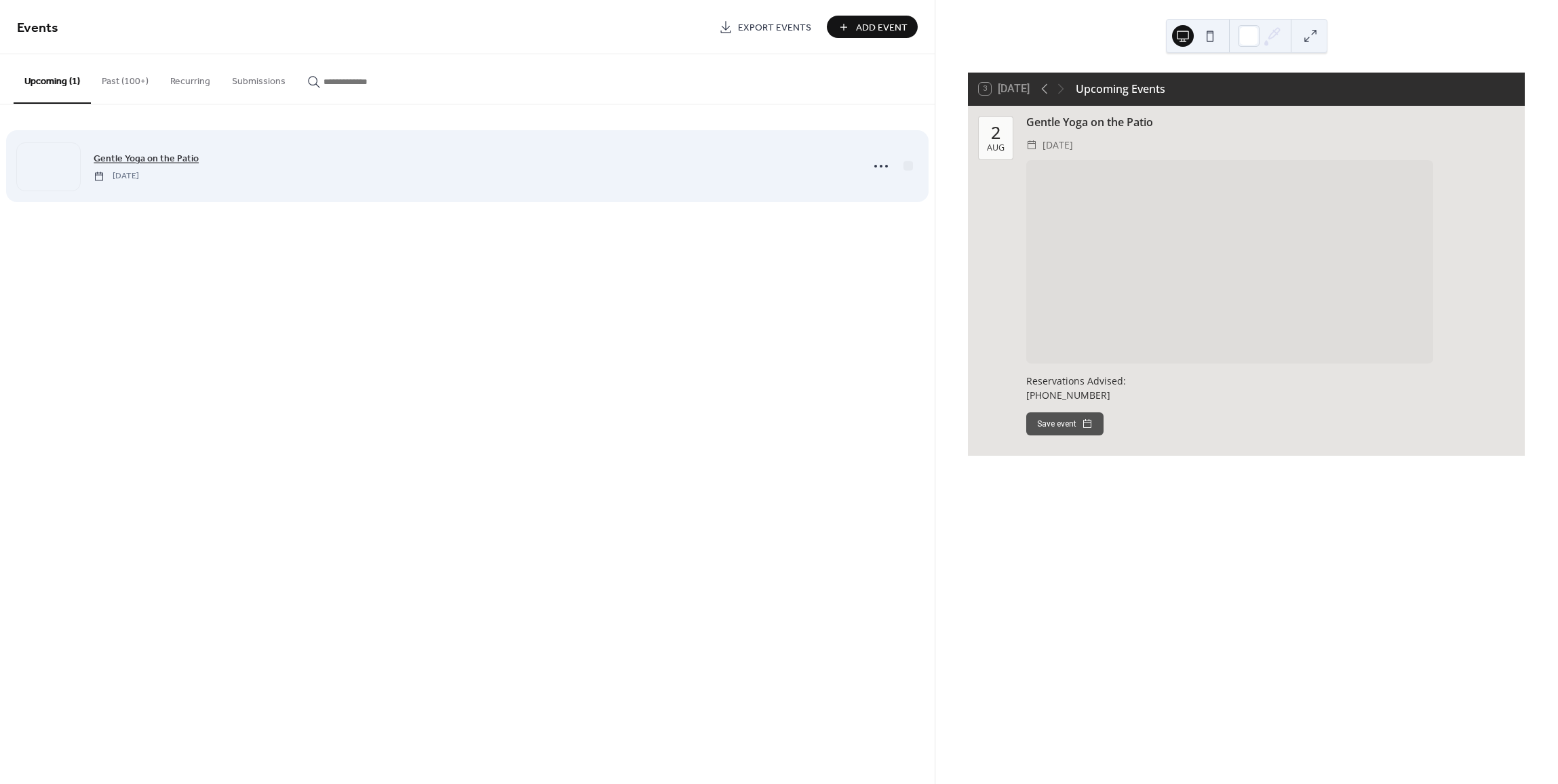 click on "Gentle Yoga on the Patio" at bounding box center [146, 159] 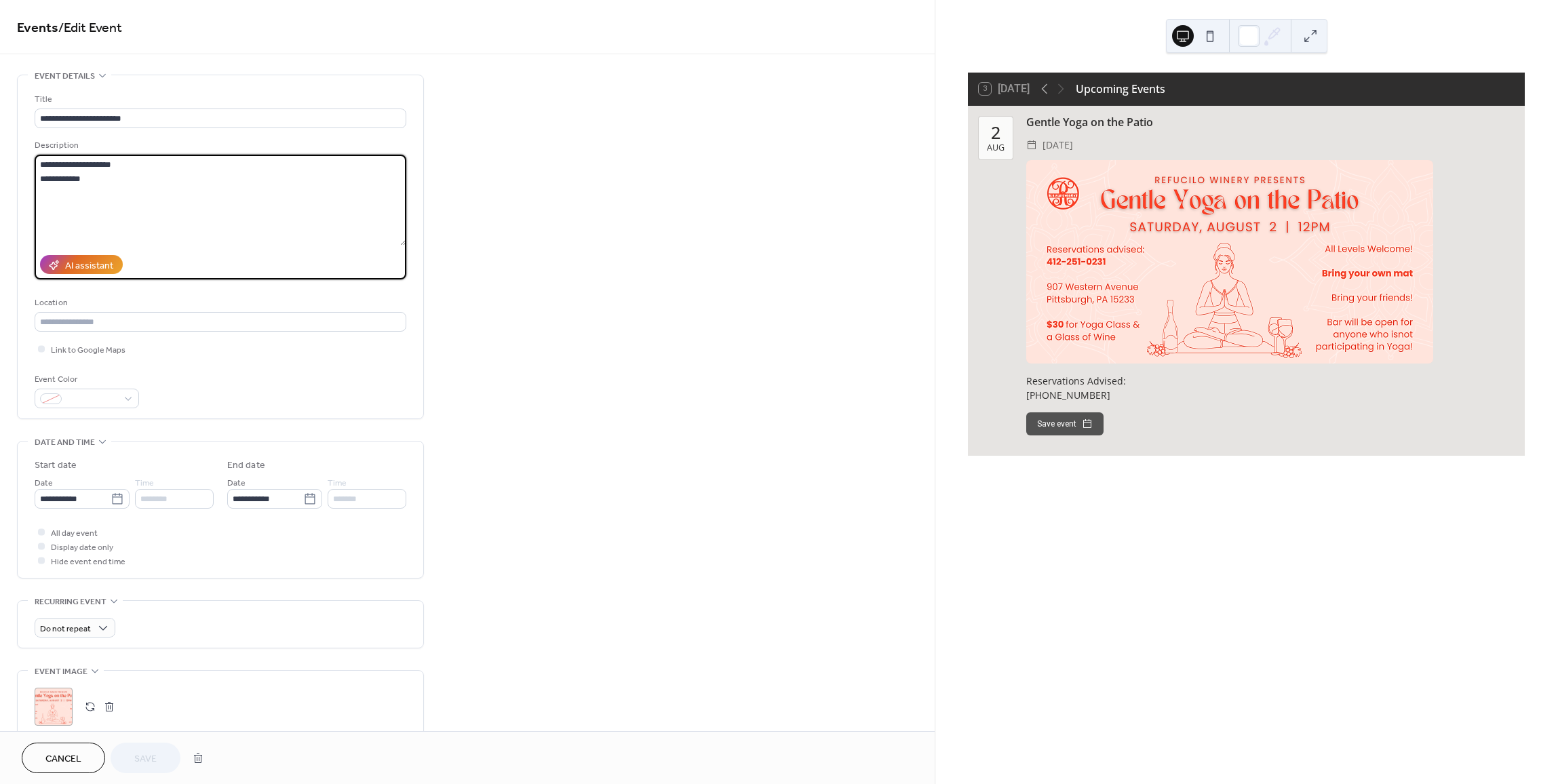 click on "**********" at bounding box center [220, 200] 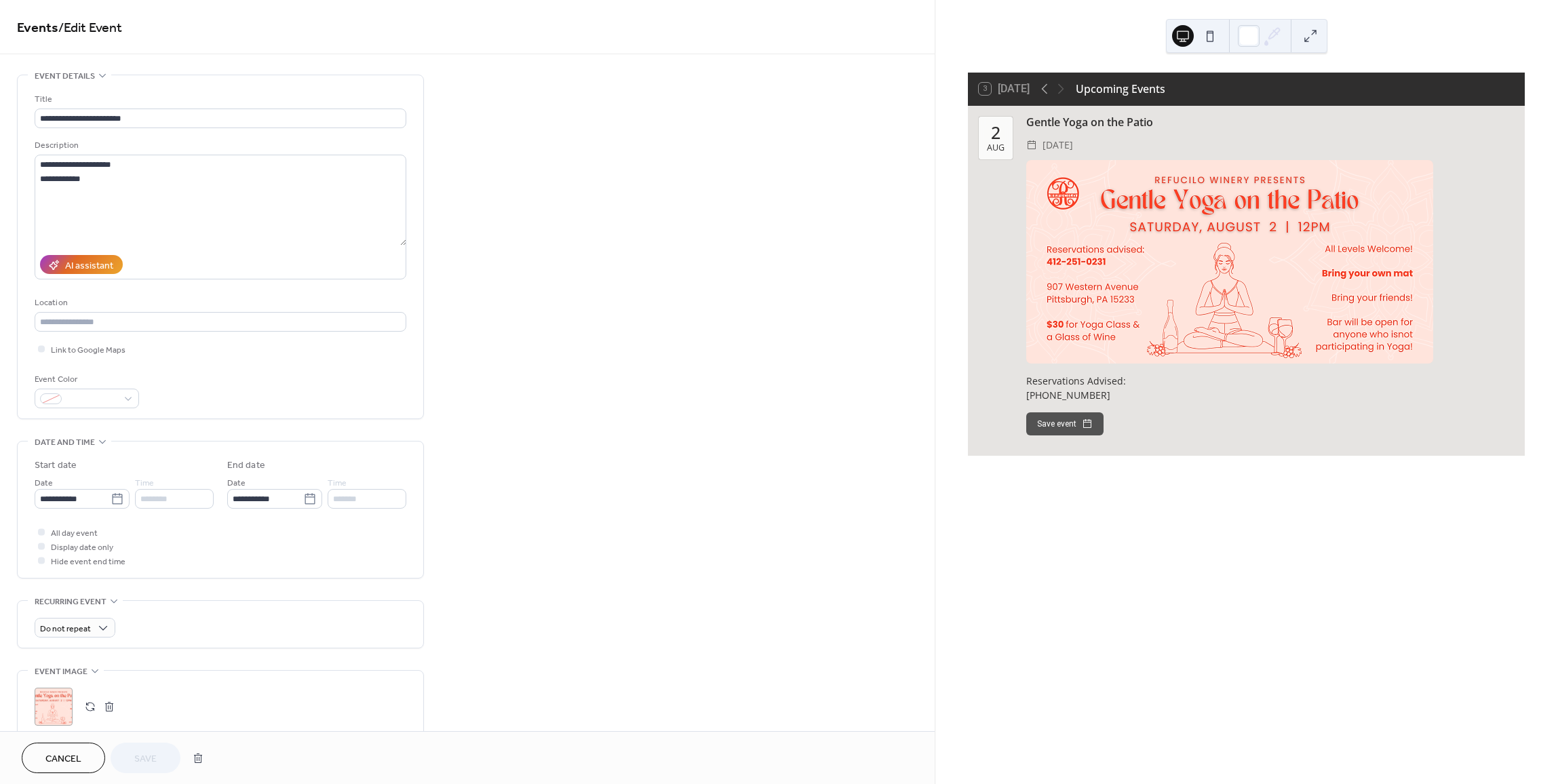 click on "**********" at bounding box center (467, 488) 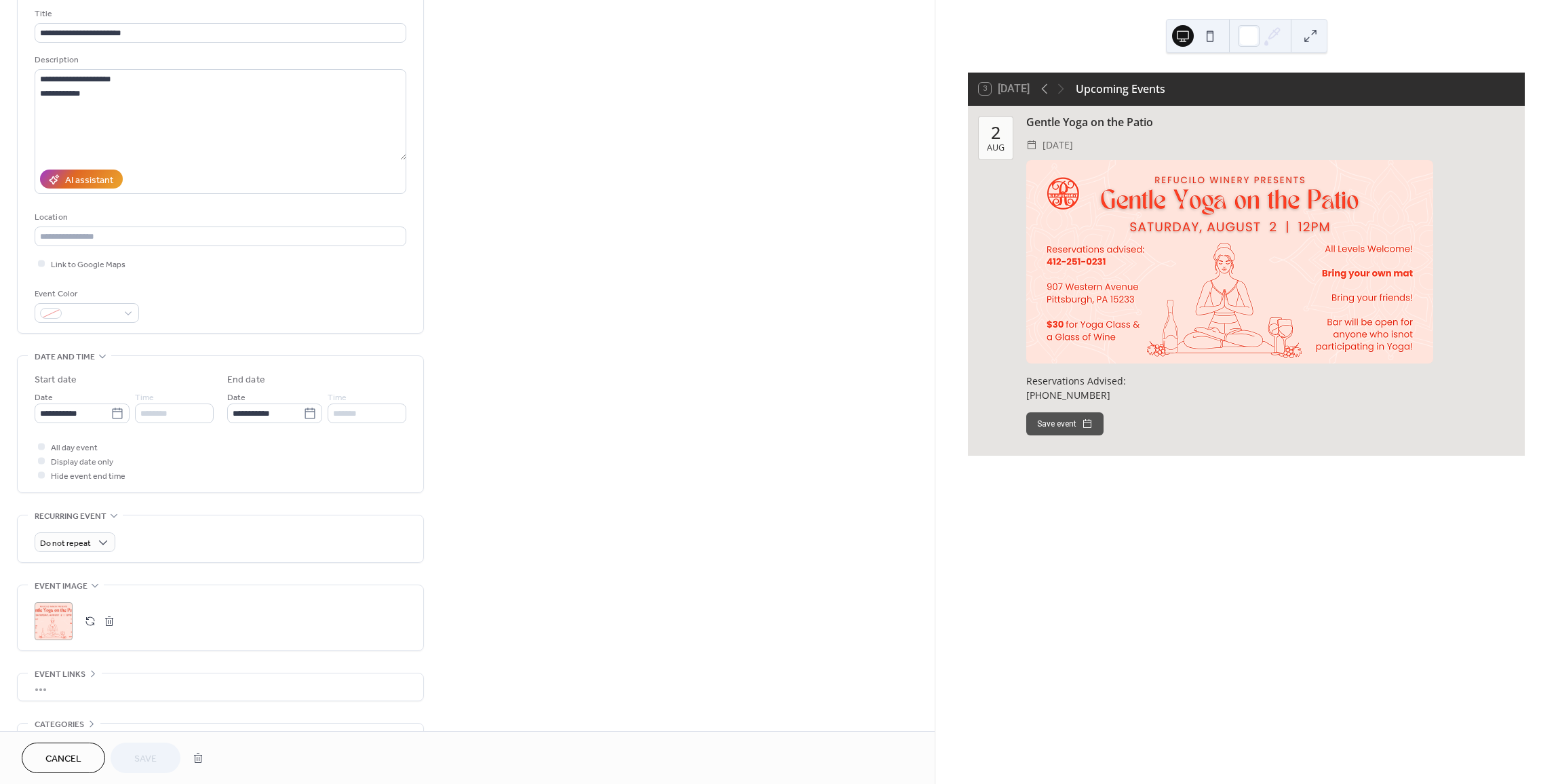 scroll, scrollTop: 0, scrollLeft: 0, axis: both 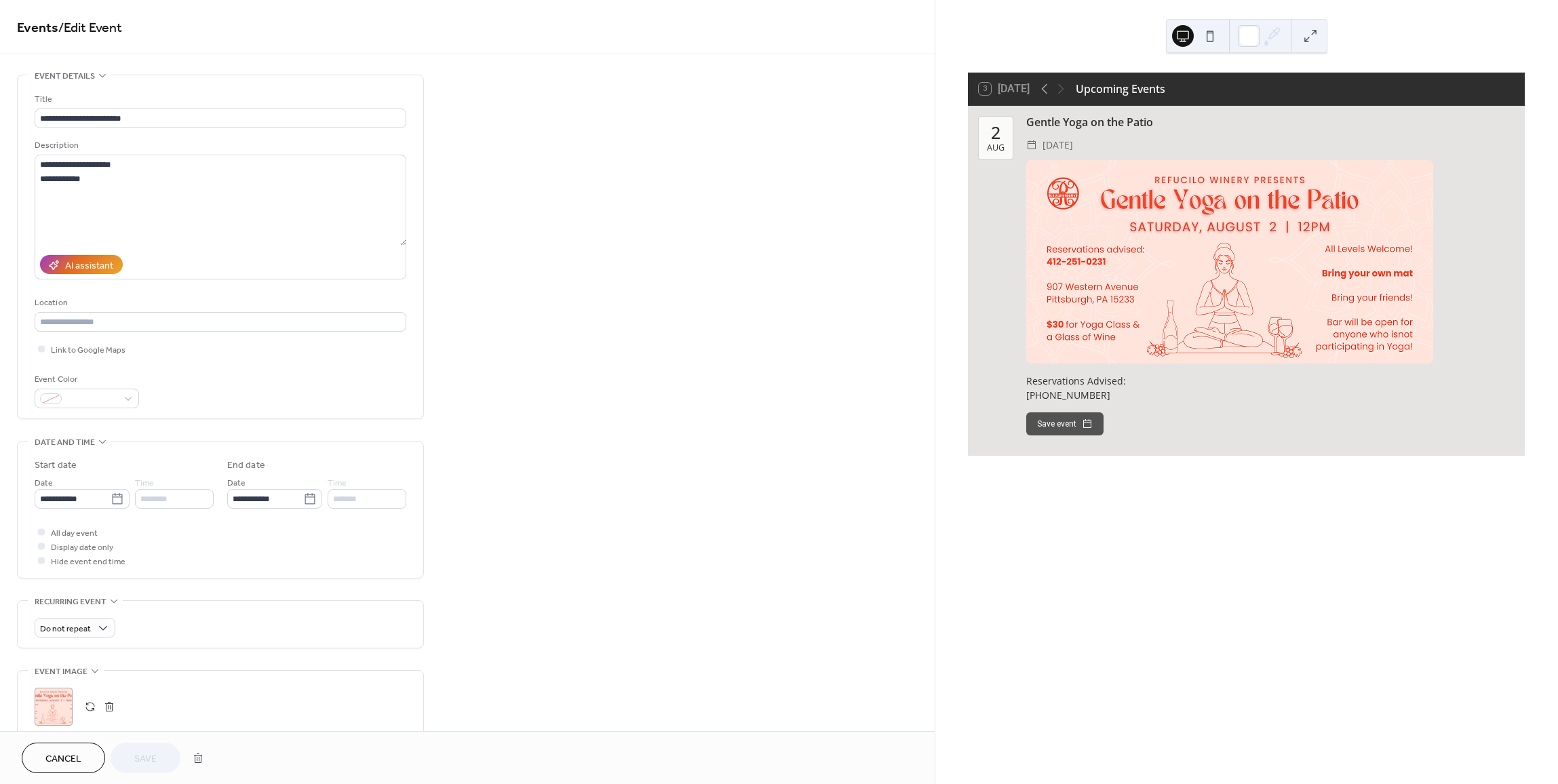 click on "Cancel" at bounding box center (63, 759) 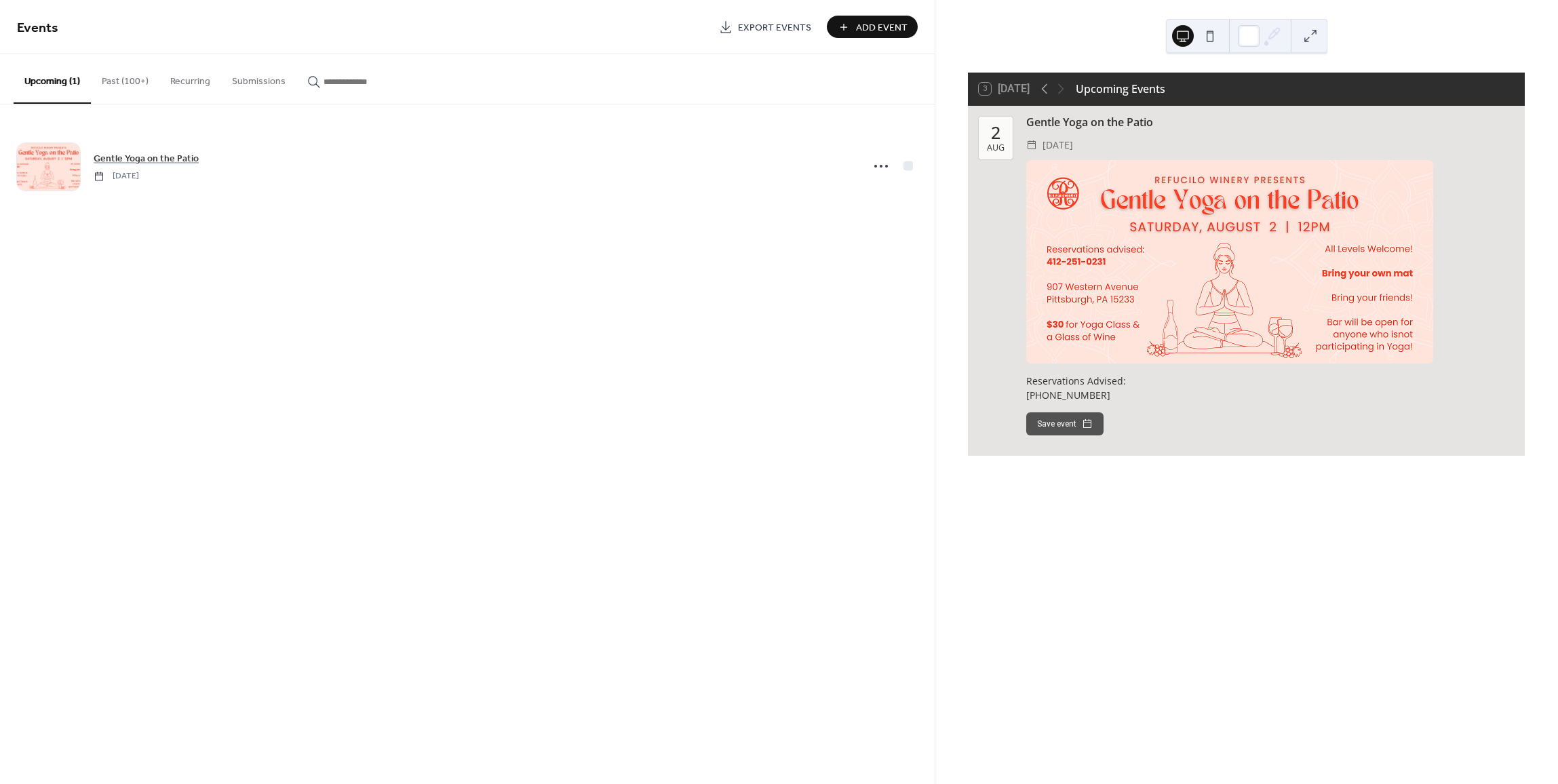 click on "Add Event" at bounding box center (882, 28) 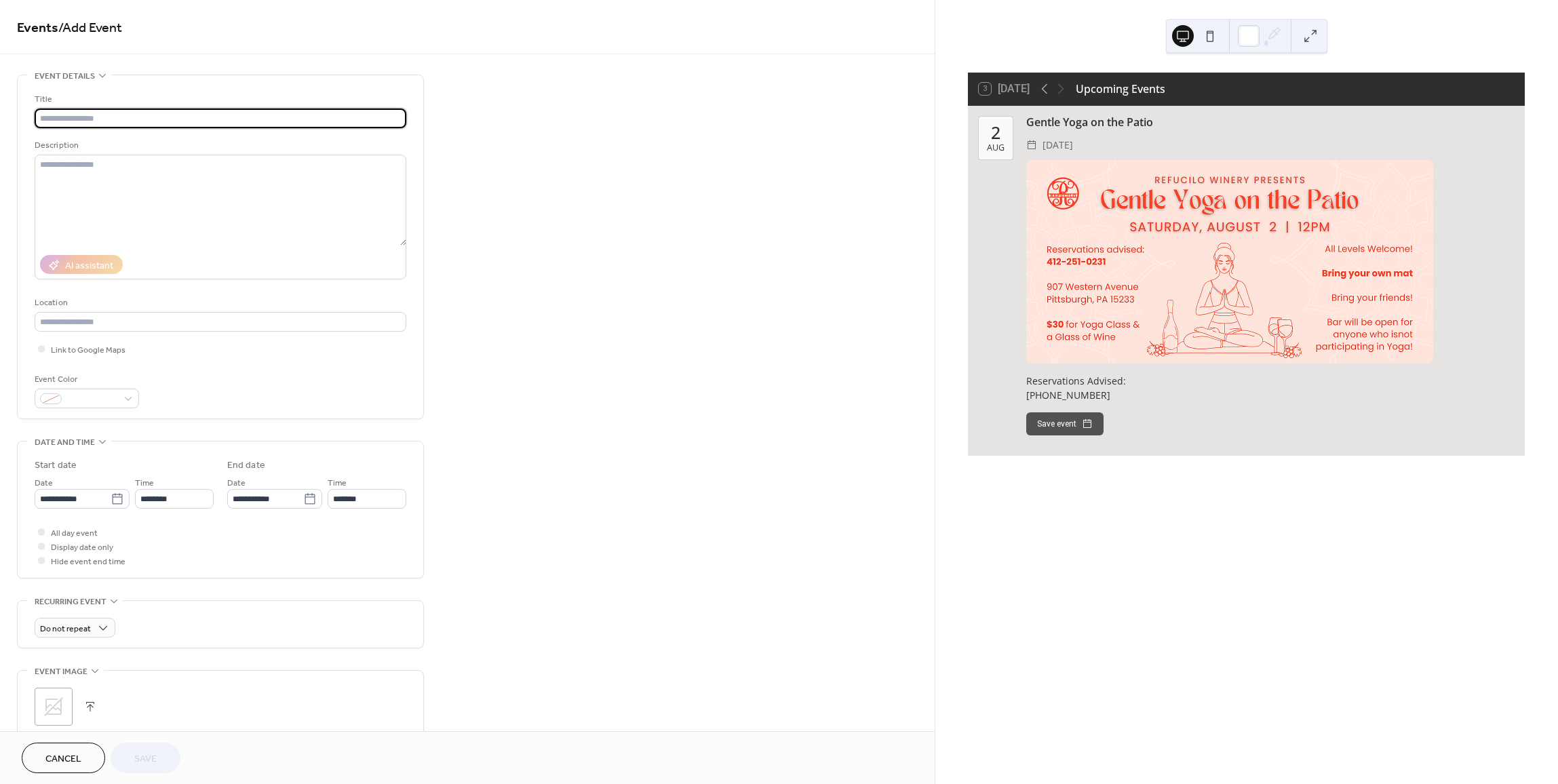 click at bounding box center [220, 118] 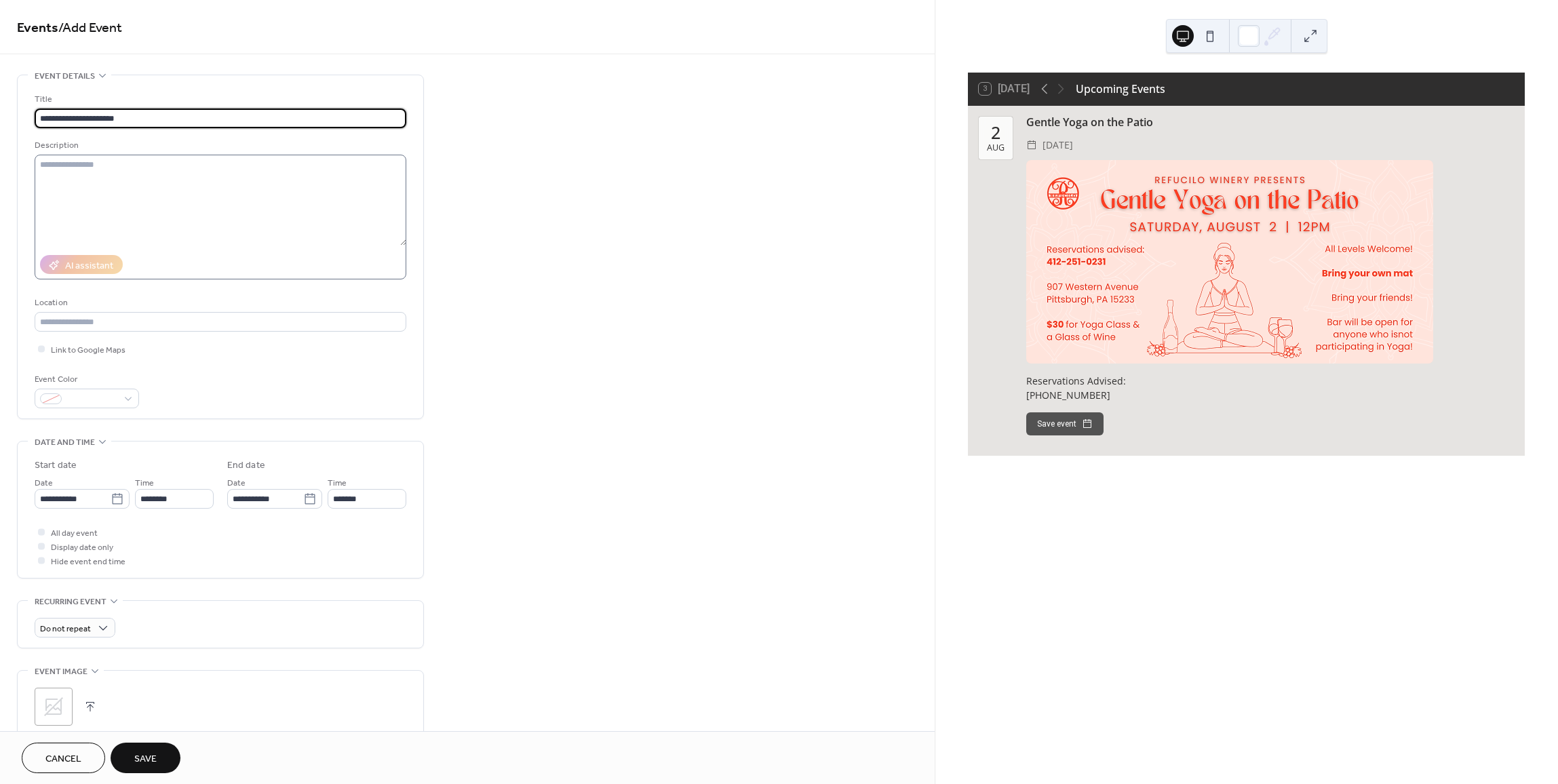 type on "**********" 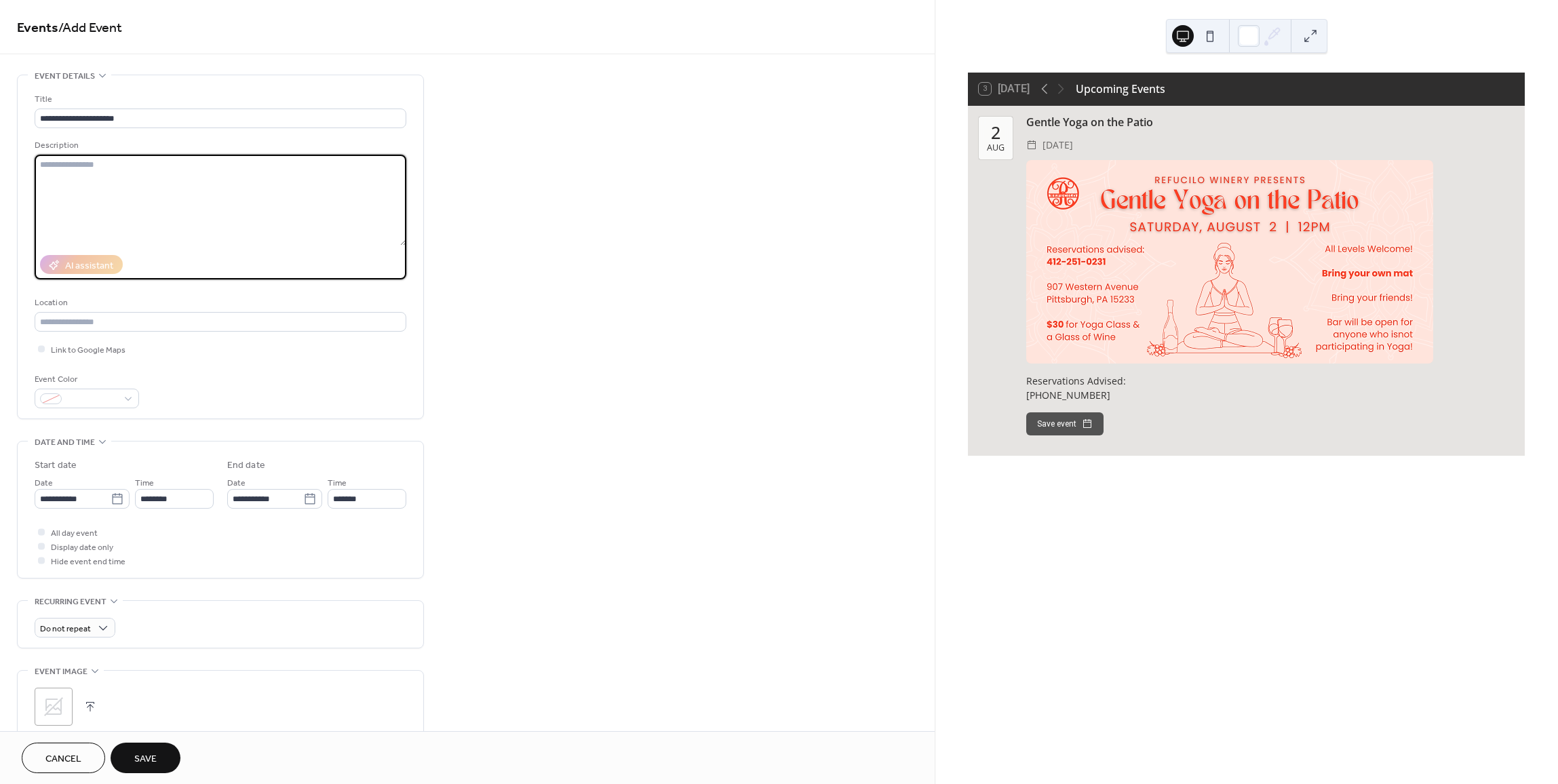 click at bounding box center (220, 200) 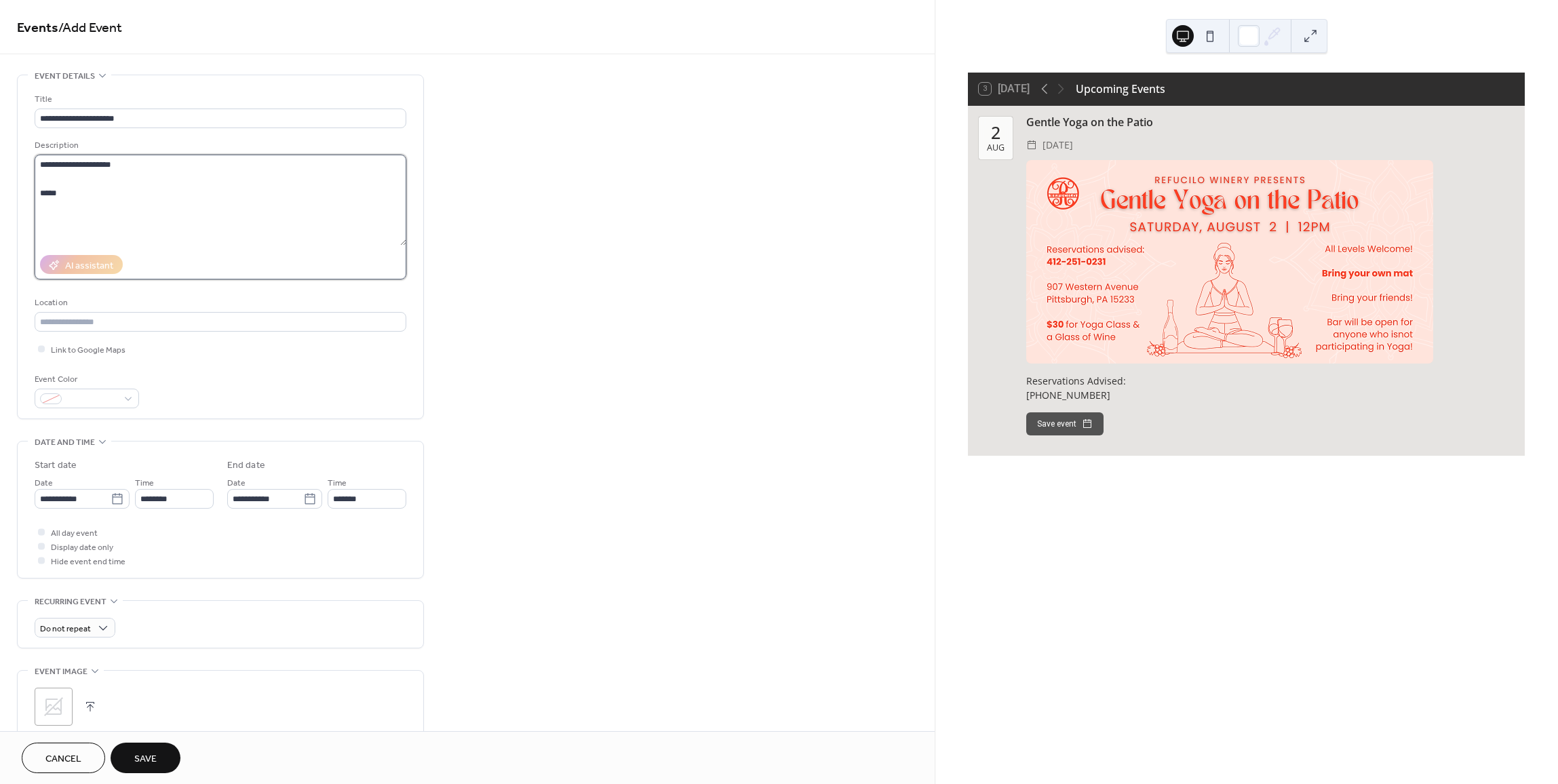 click on "**********" at bounding box center [220, 200] 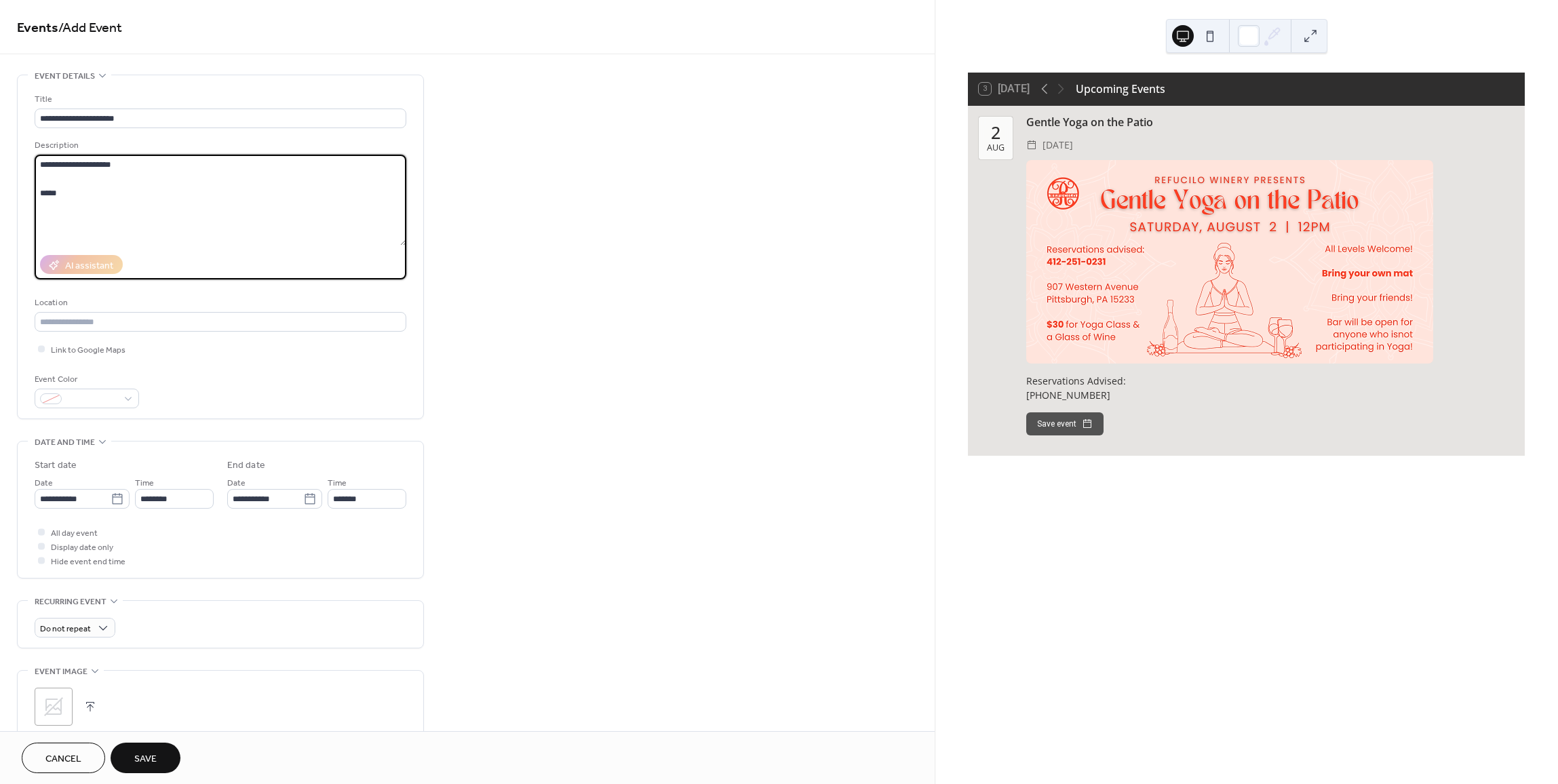 click on "**********" at bounding box center [220, 200] 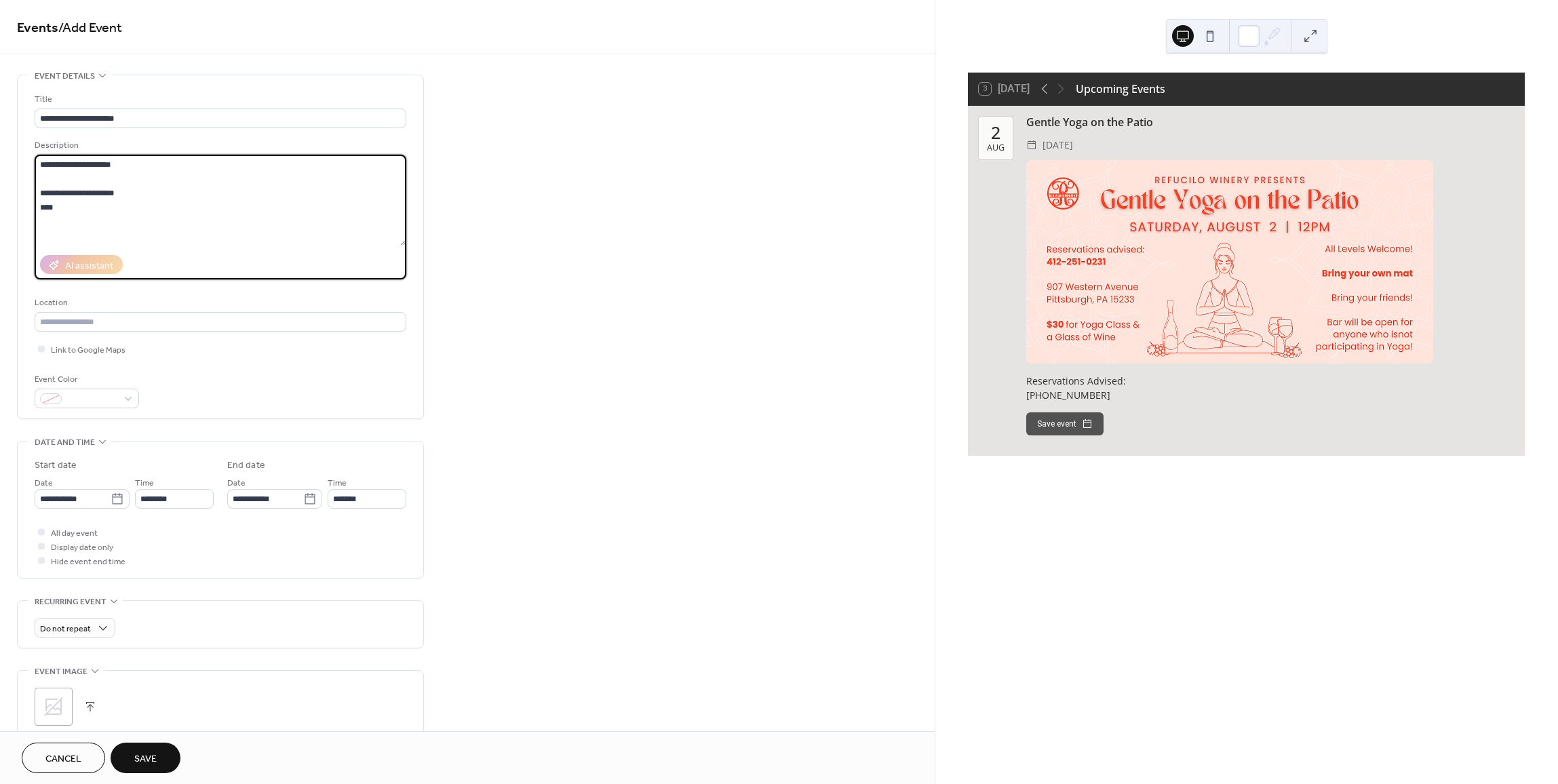 click on "**********" at bounding box center (220, 200) 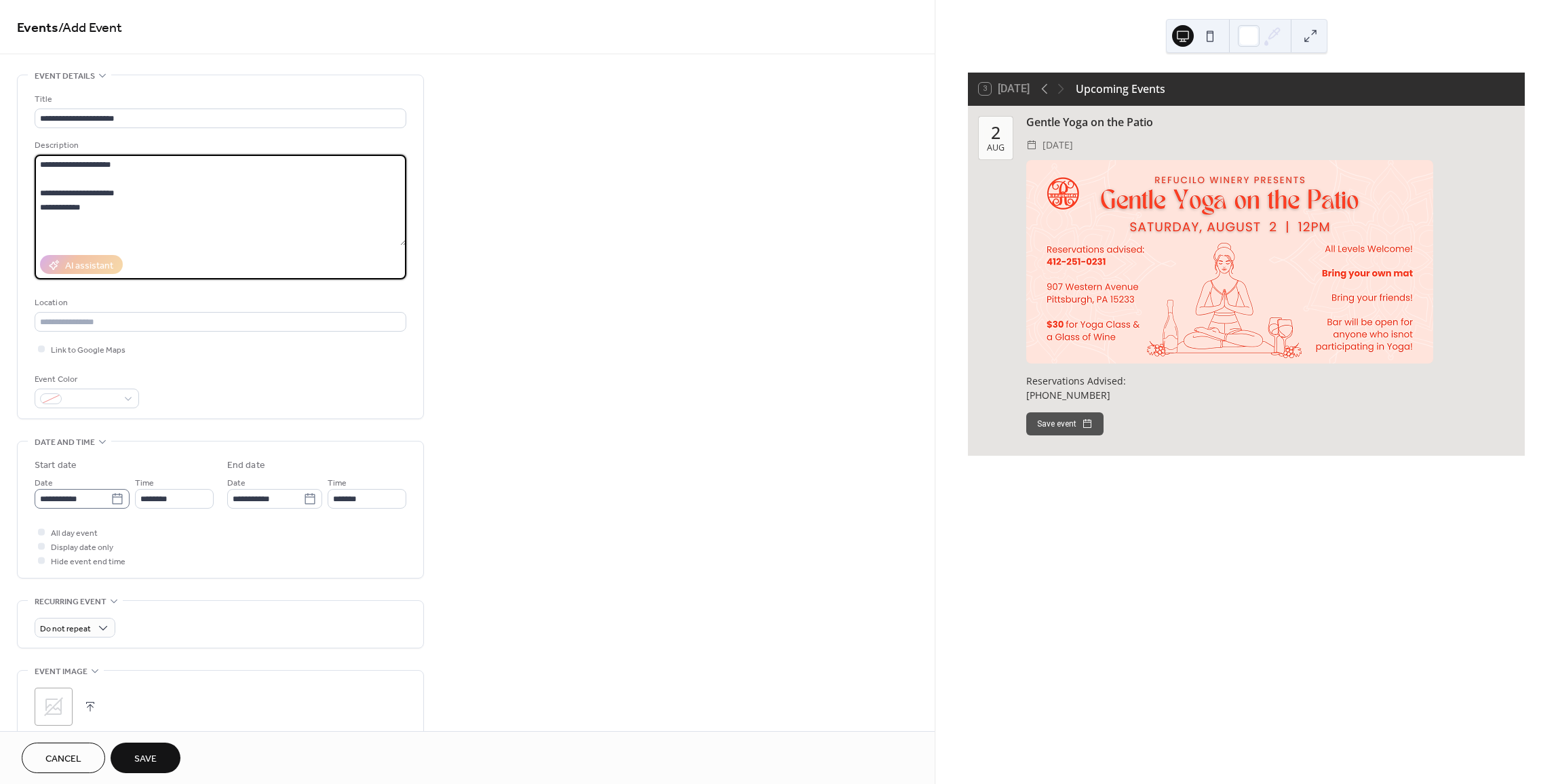 type on "**********" 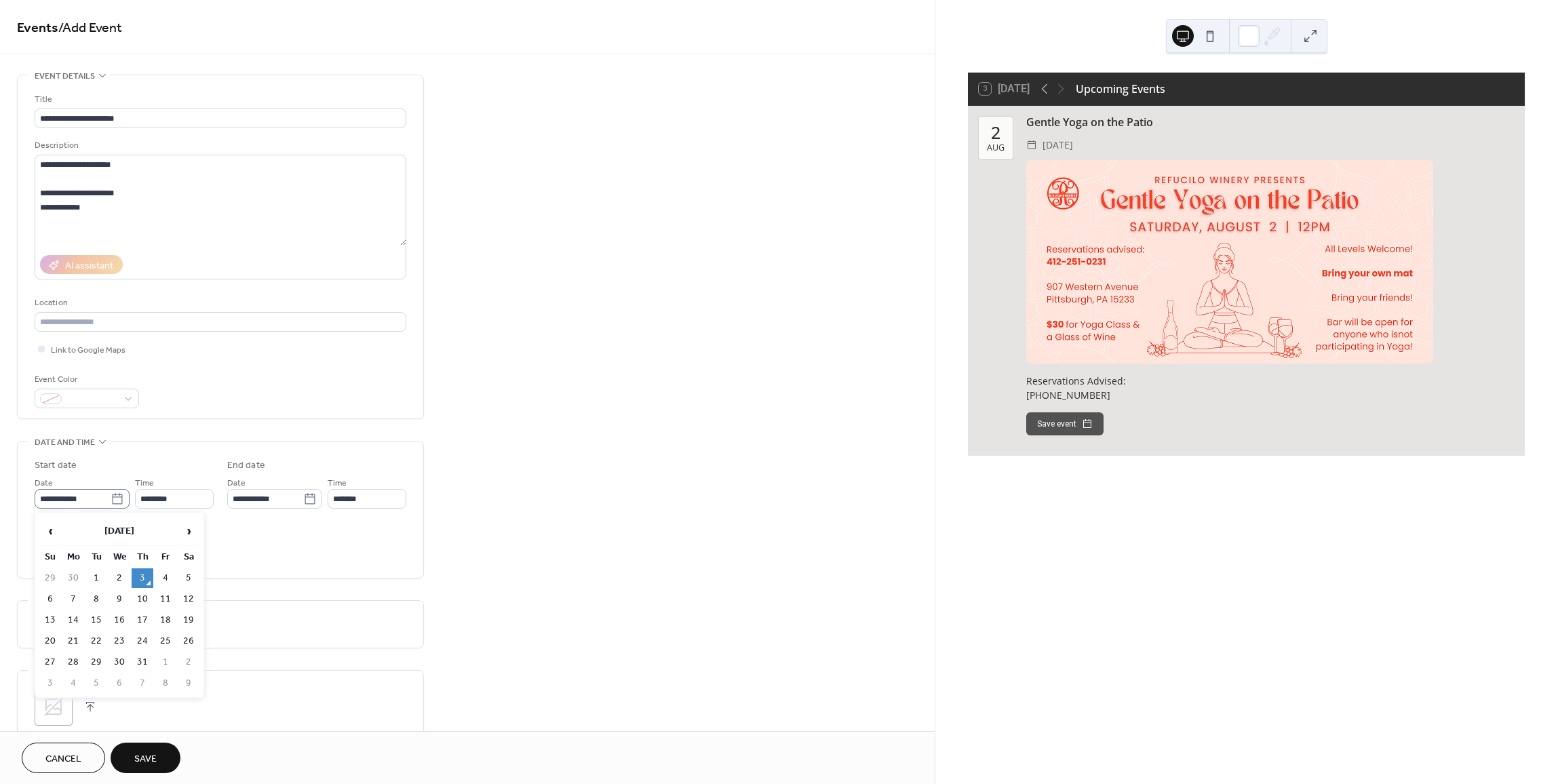 click 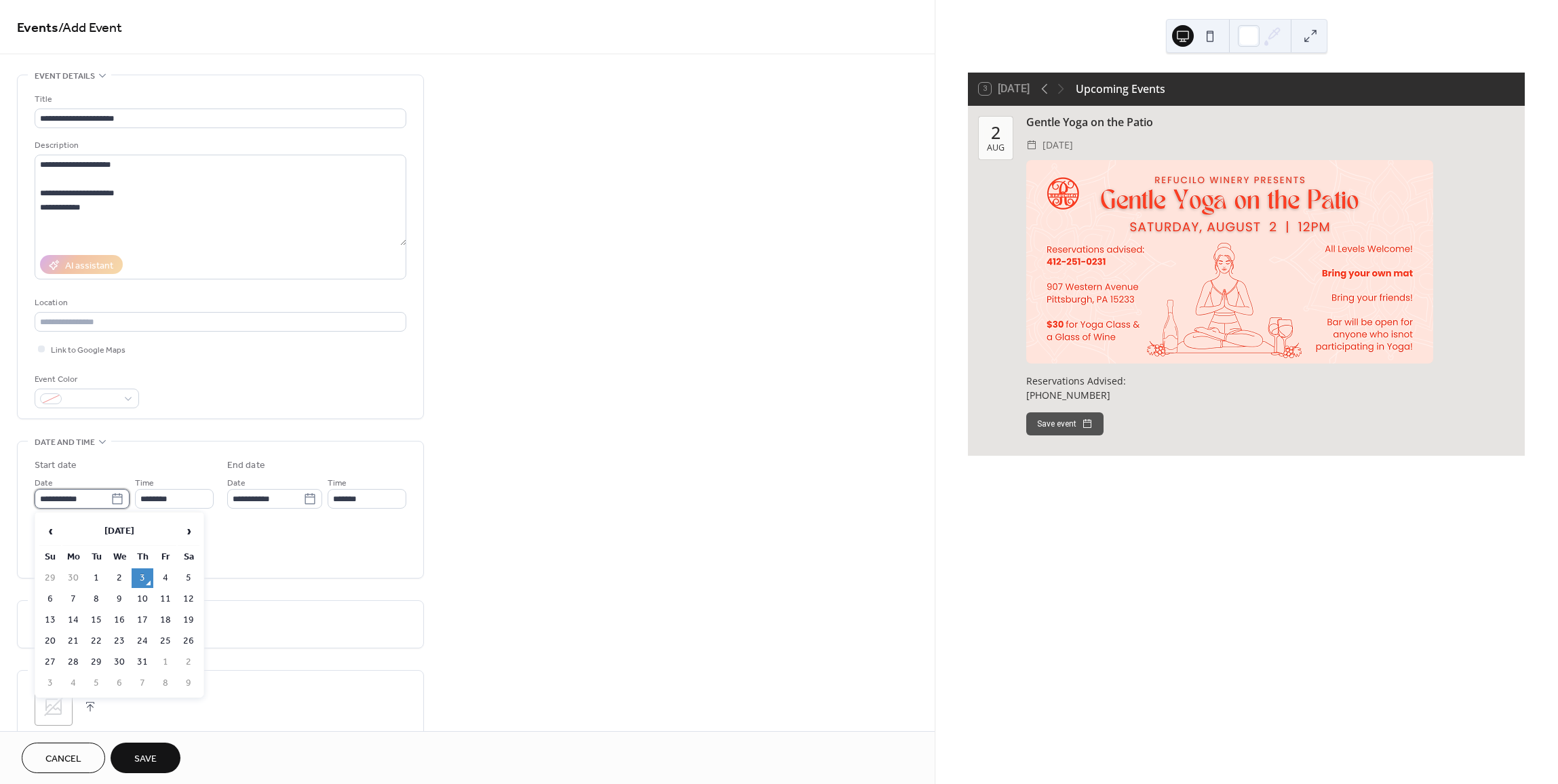 click on "**********" at bounding box center (73, 498) 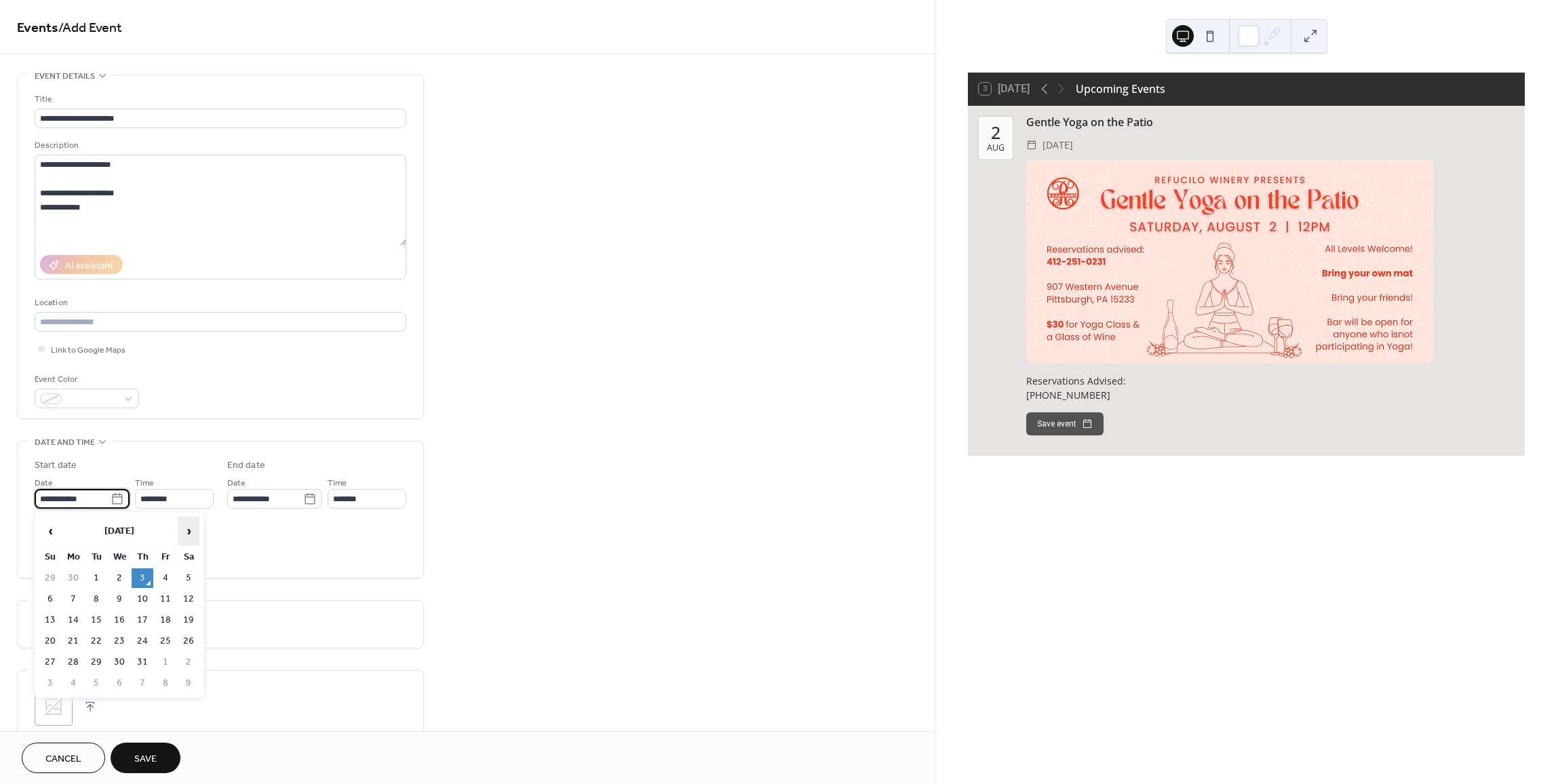 click on "›" at bounding box center [189, 531] 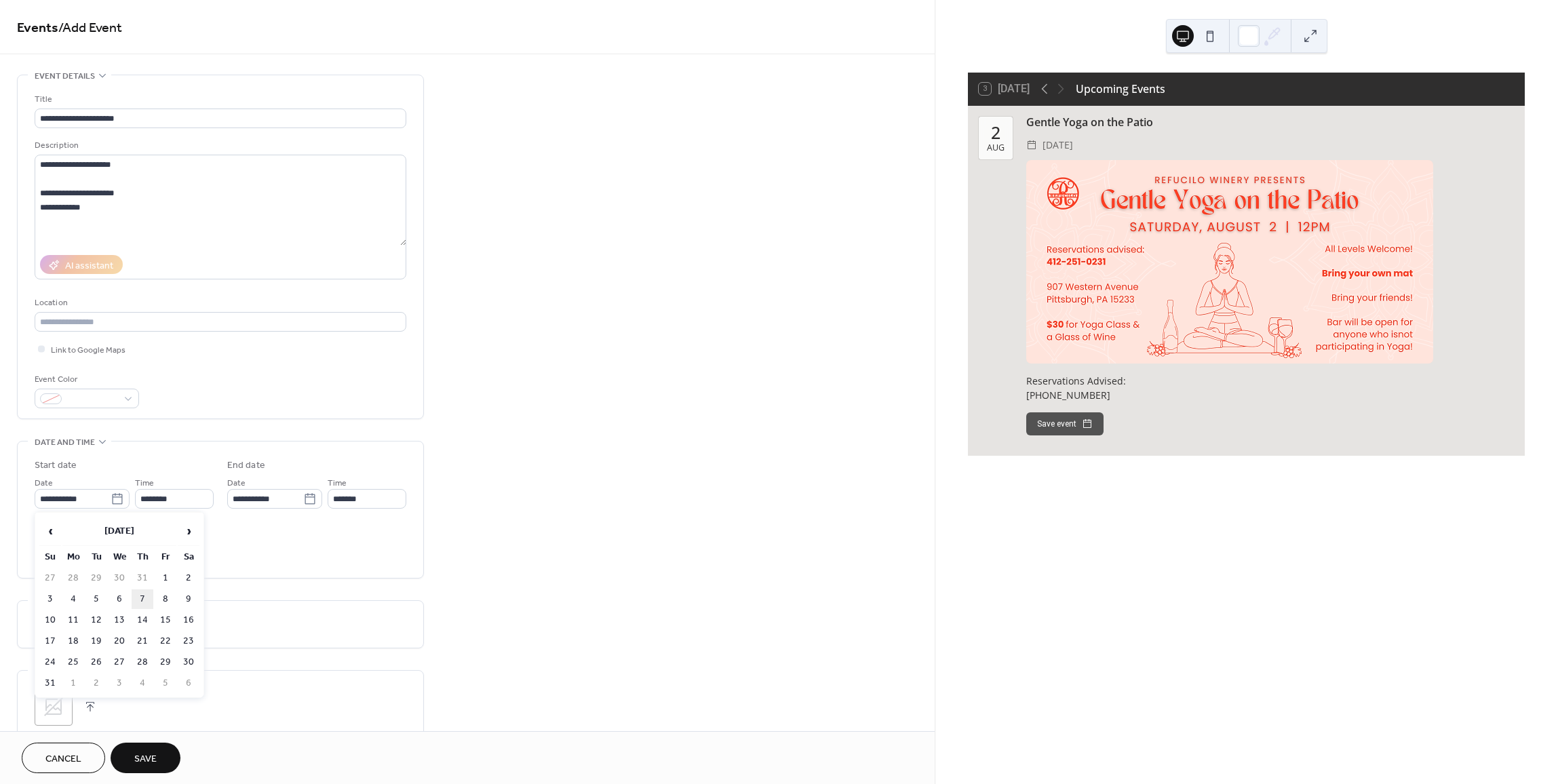 click on "7" at bounding box center [142, 599] 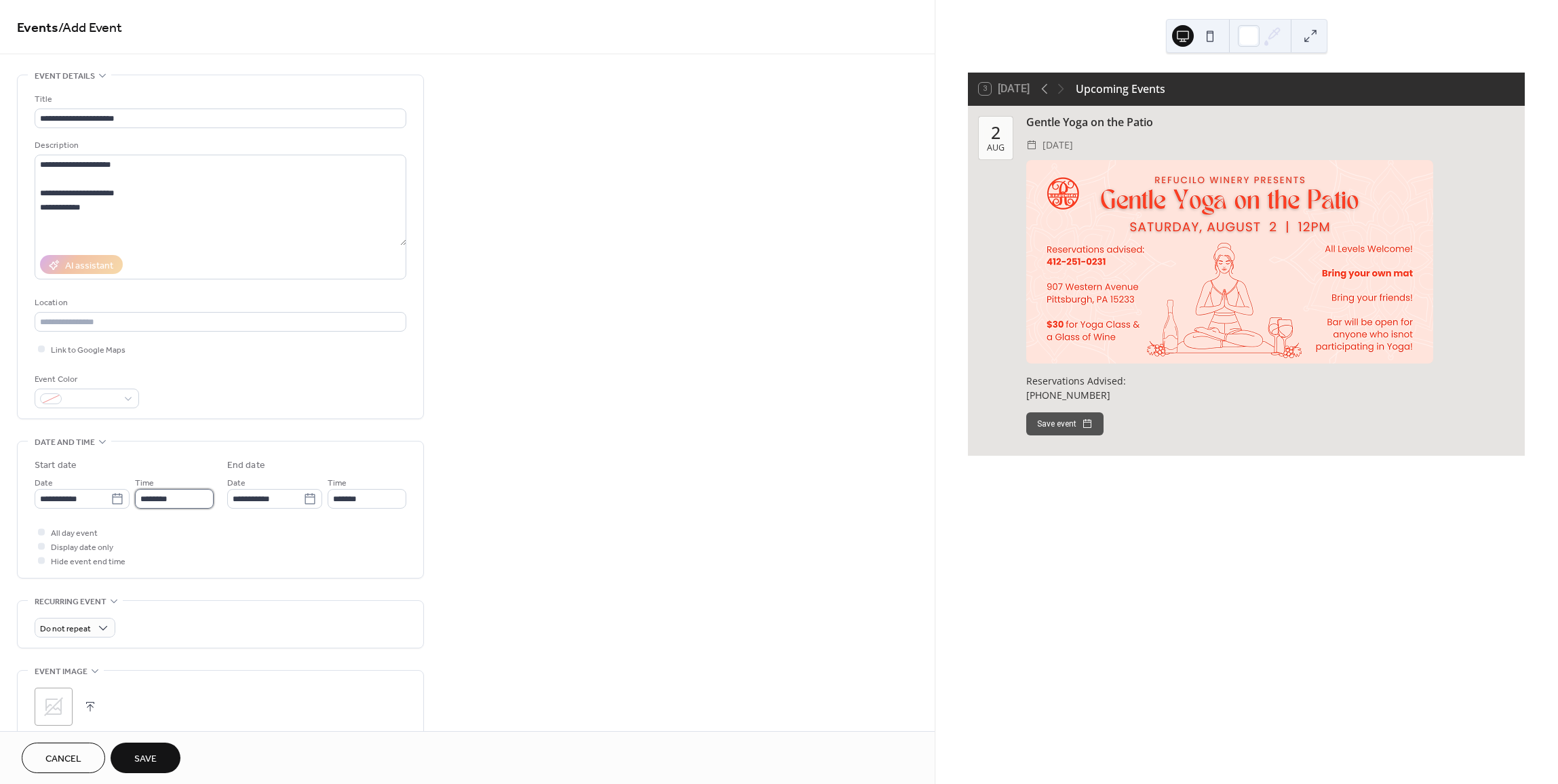 click on "********" at bounding box center (174, 498) 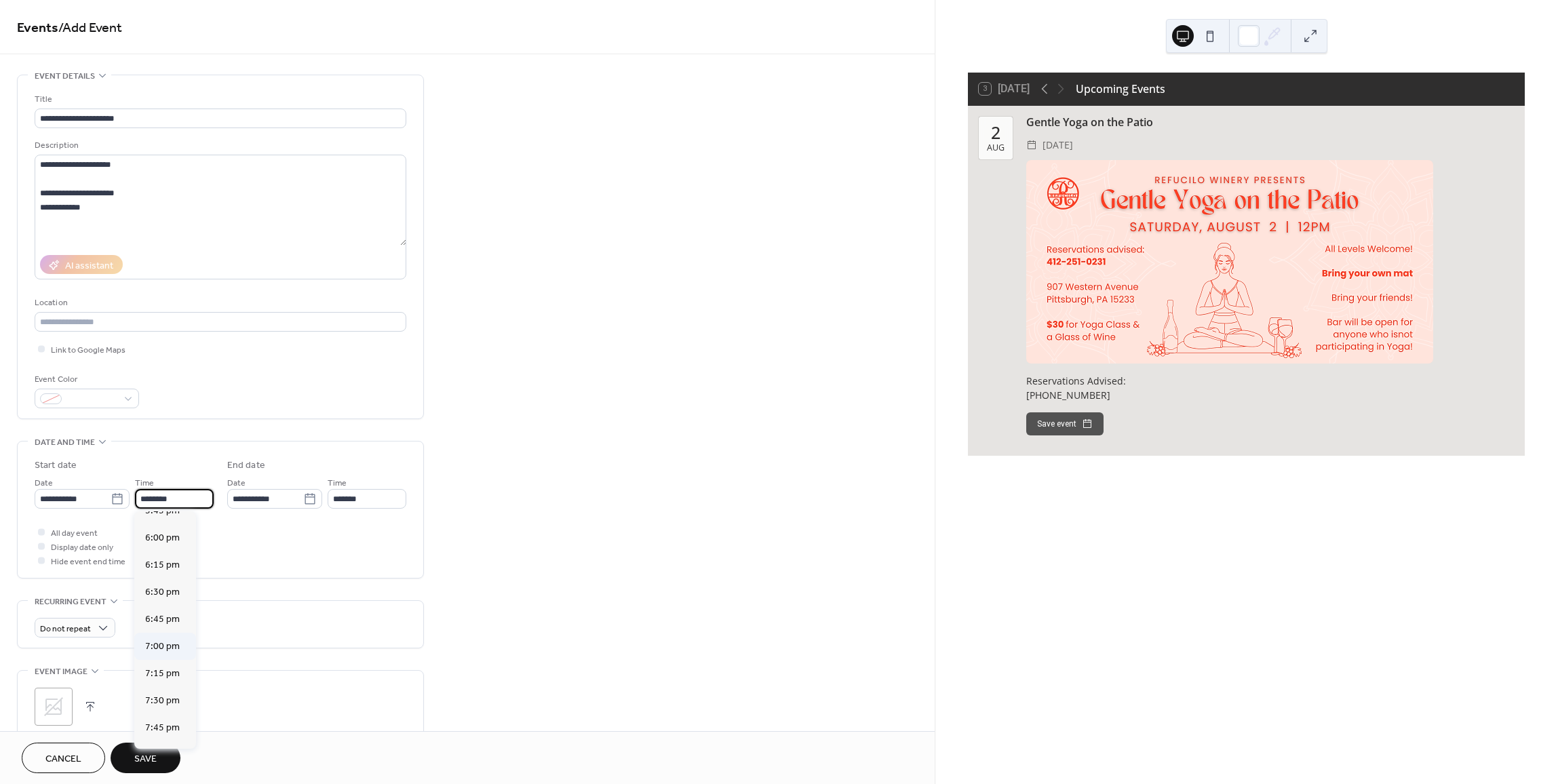 scroll, scrollTop: 1942, scrollLeft: 0, axis: vertical 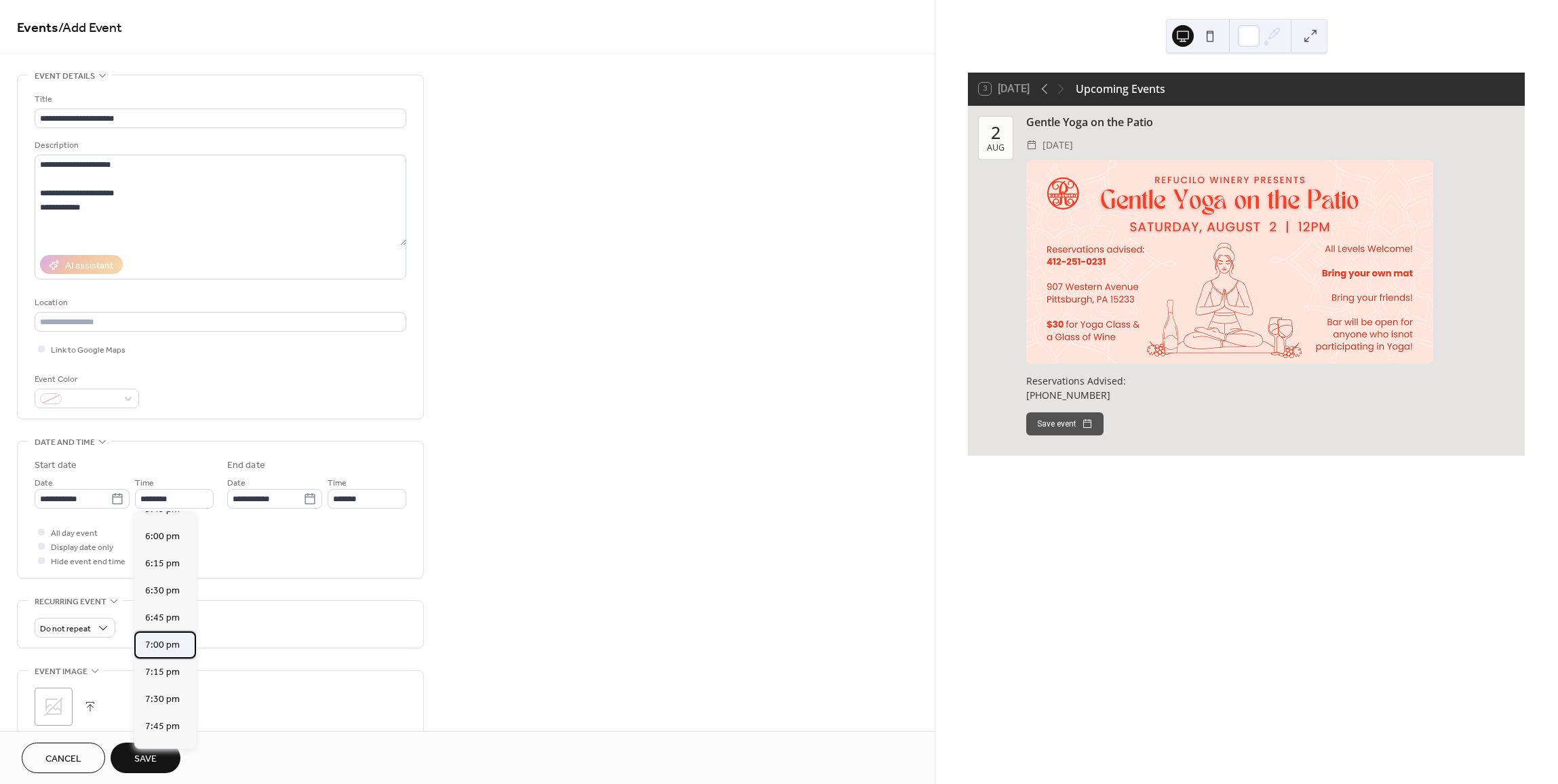 click on "7:00 pm" at bounding box center (162, 645) 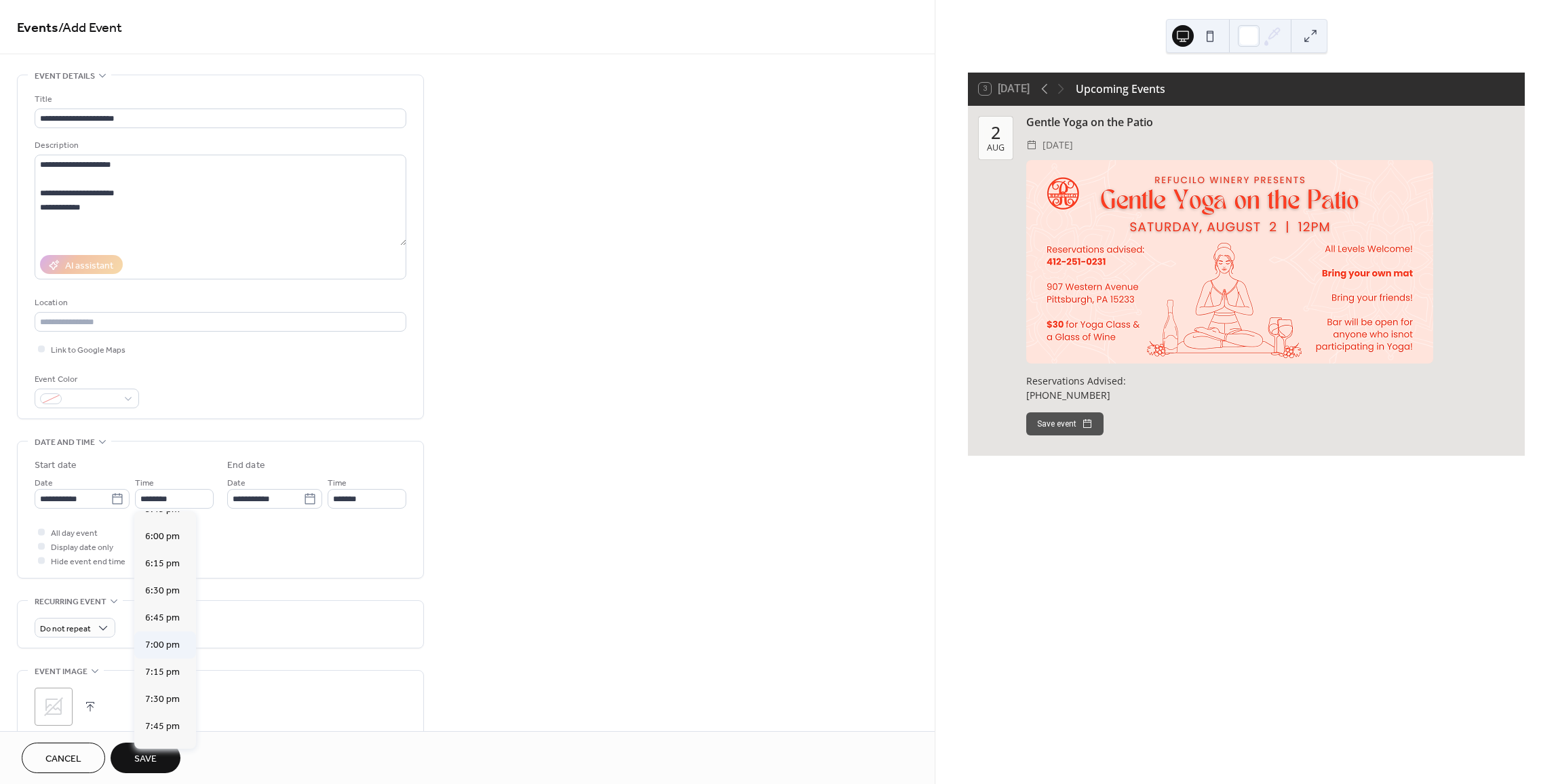 type on "*******" 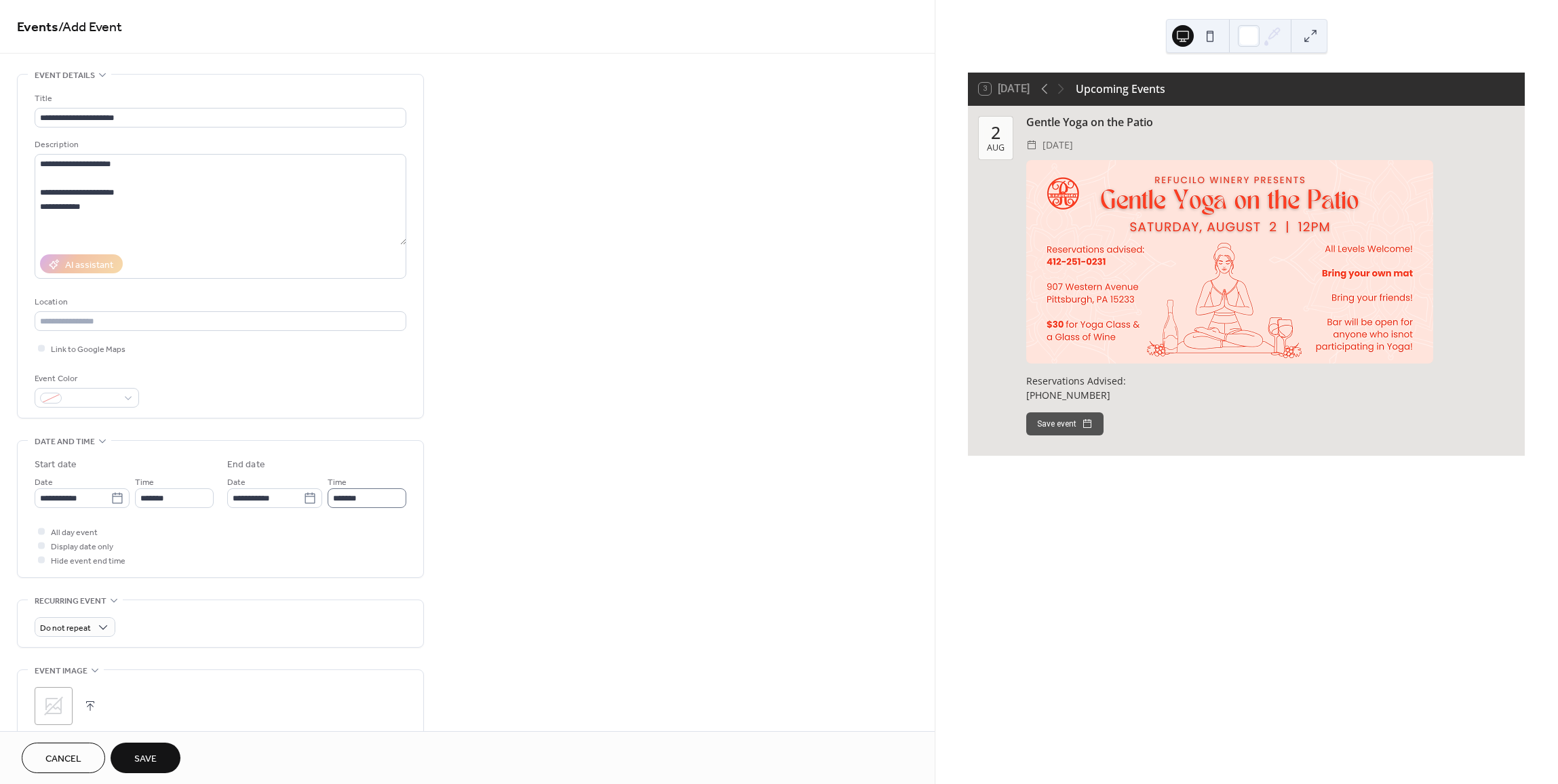 scroll, scrollTop: 1, scrollLeft: 0, axis: vertical 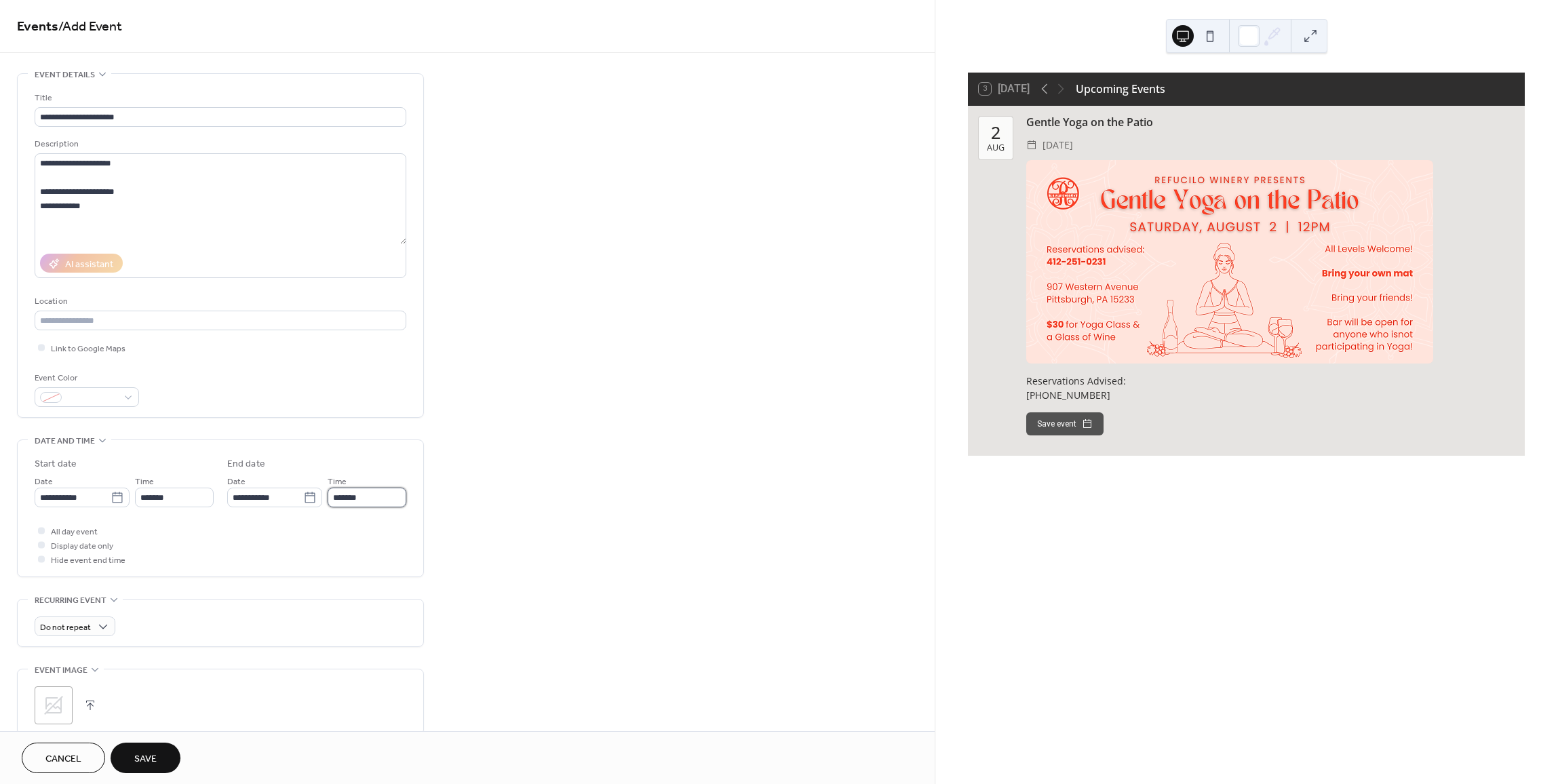 click on "*******" at bounding box center (367, 497) 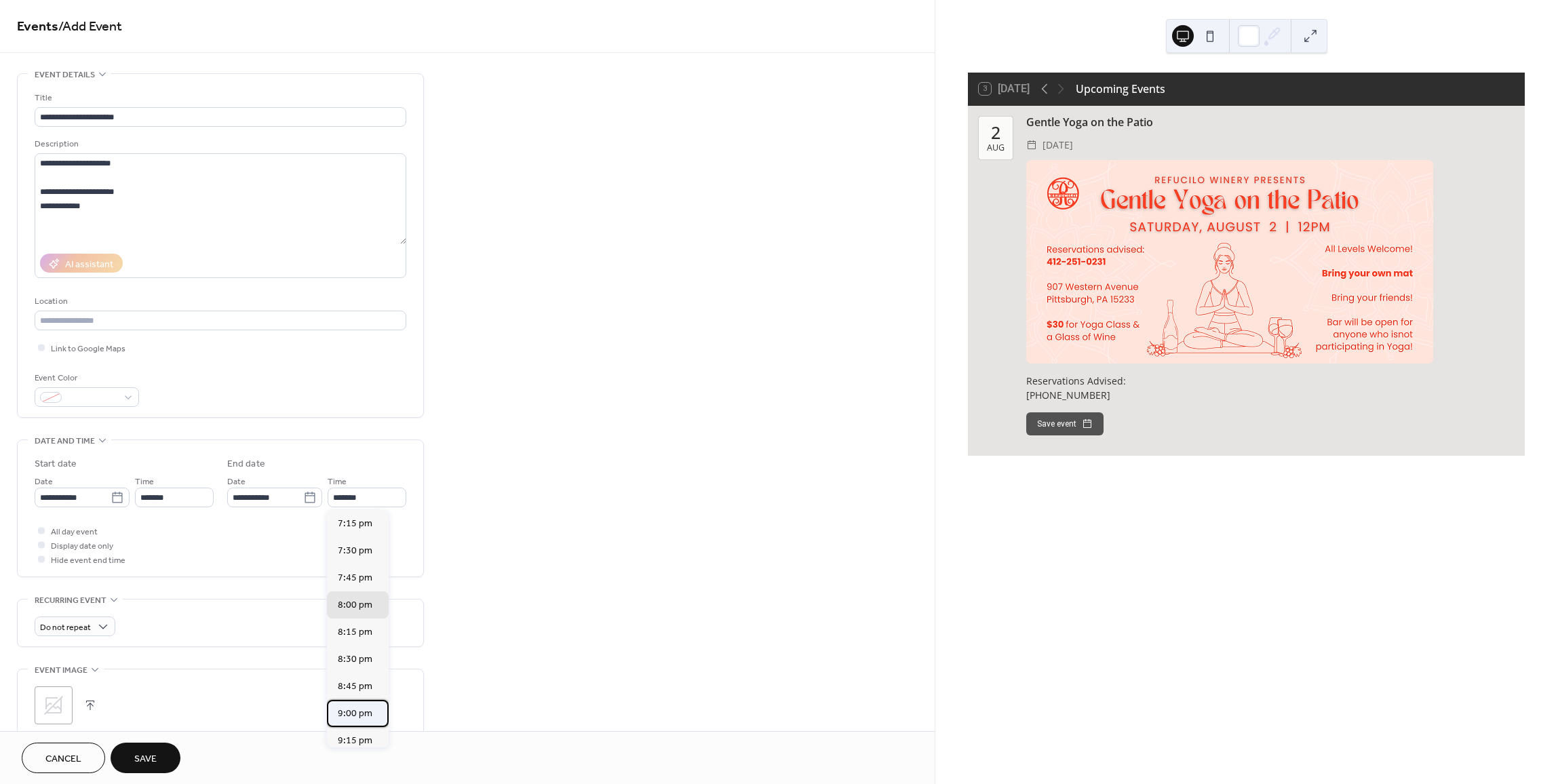 click on "9:00 pm" at bounding box center [355, 713] 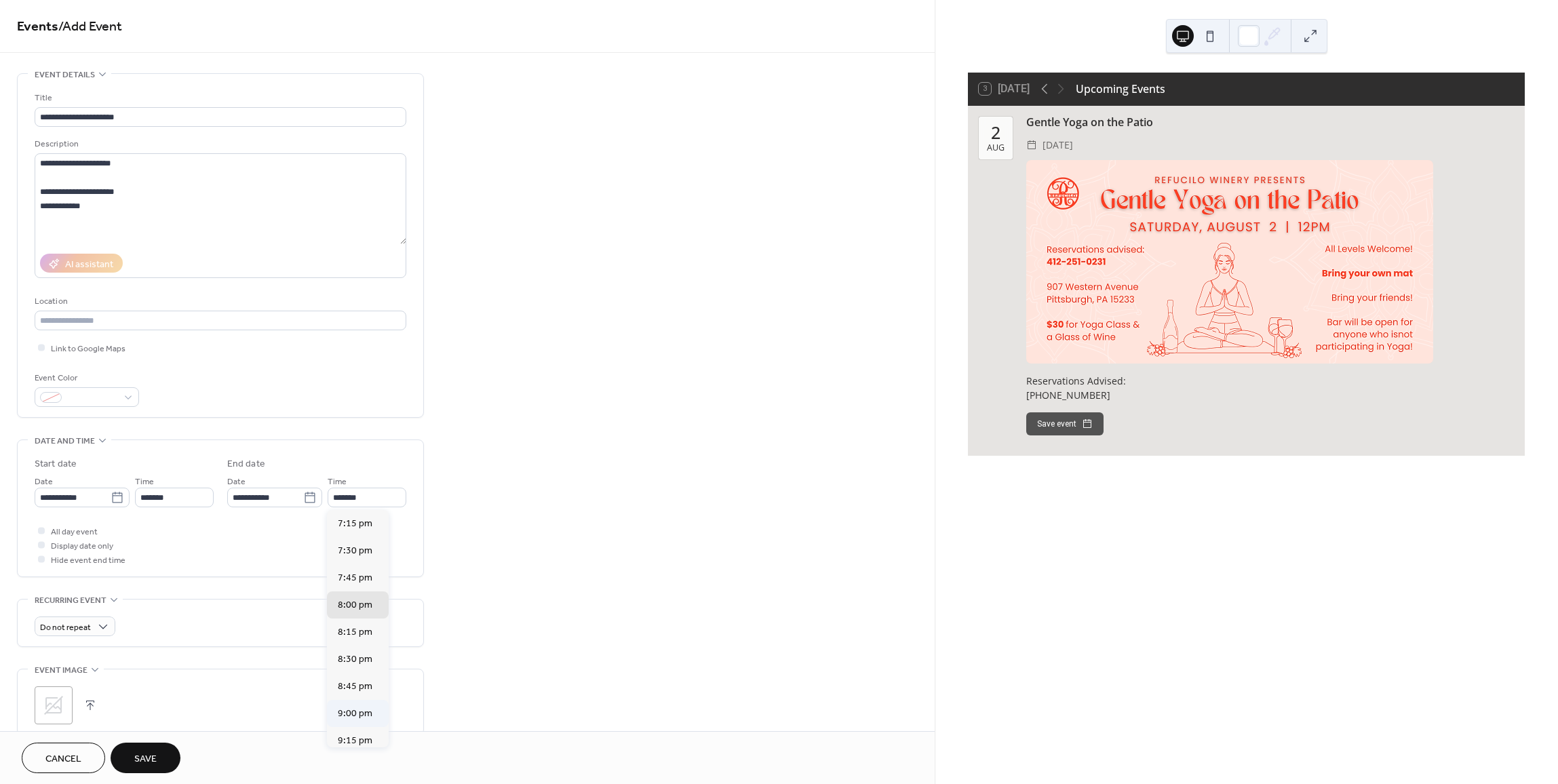 type on "*******" 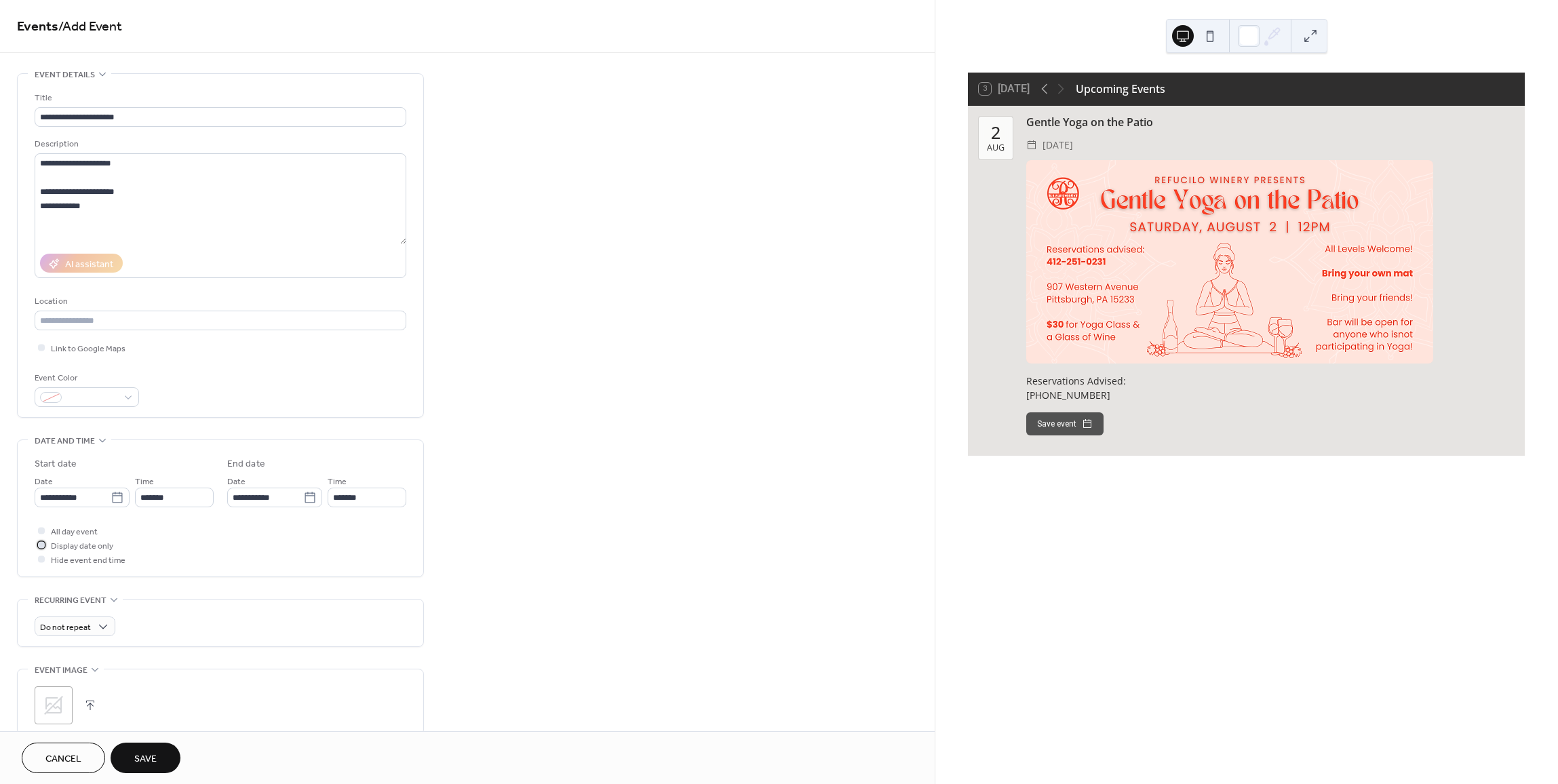 click at bounding box center (41, 545) 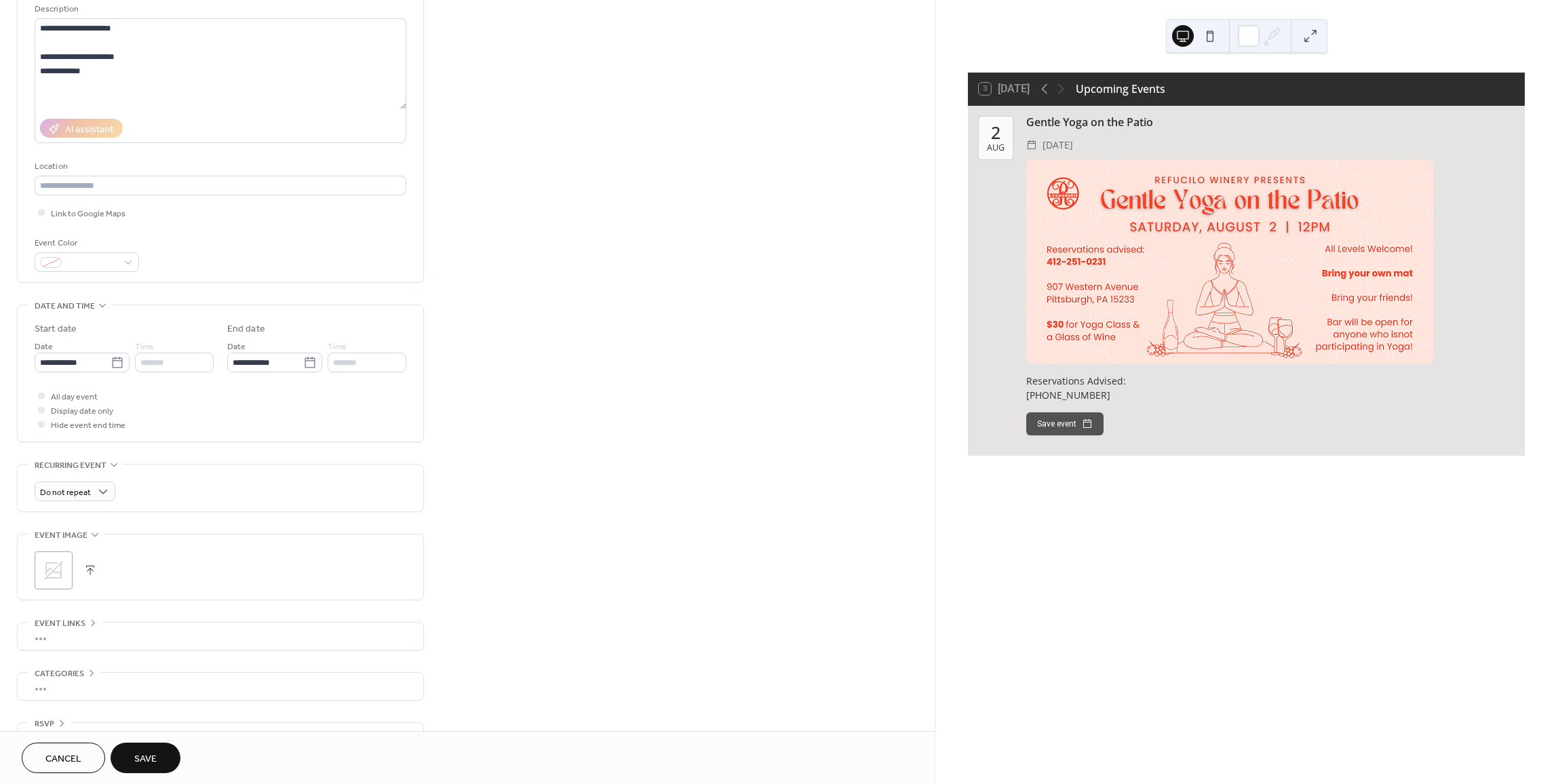 click 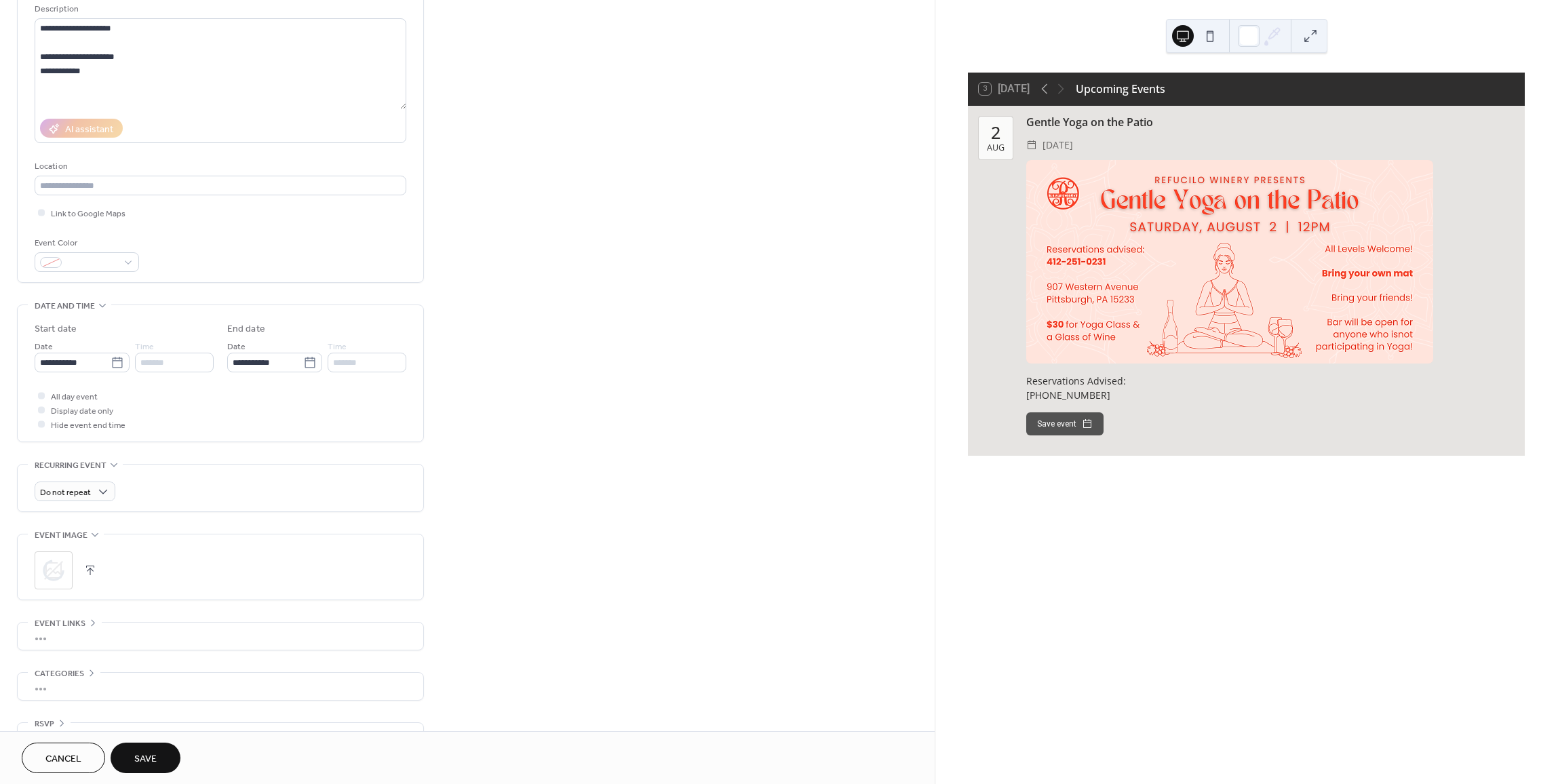 scroll, scrollTop: 137, scrollLeft: 0, axis: vertical 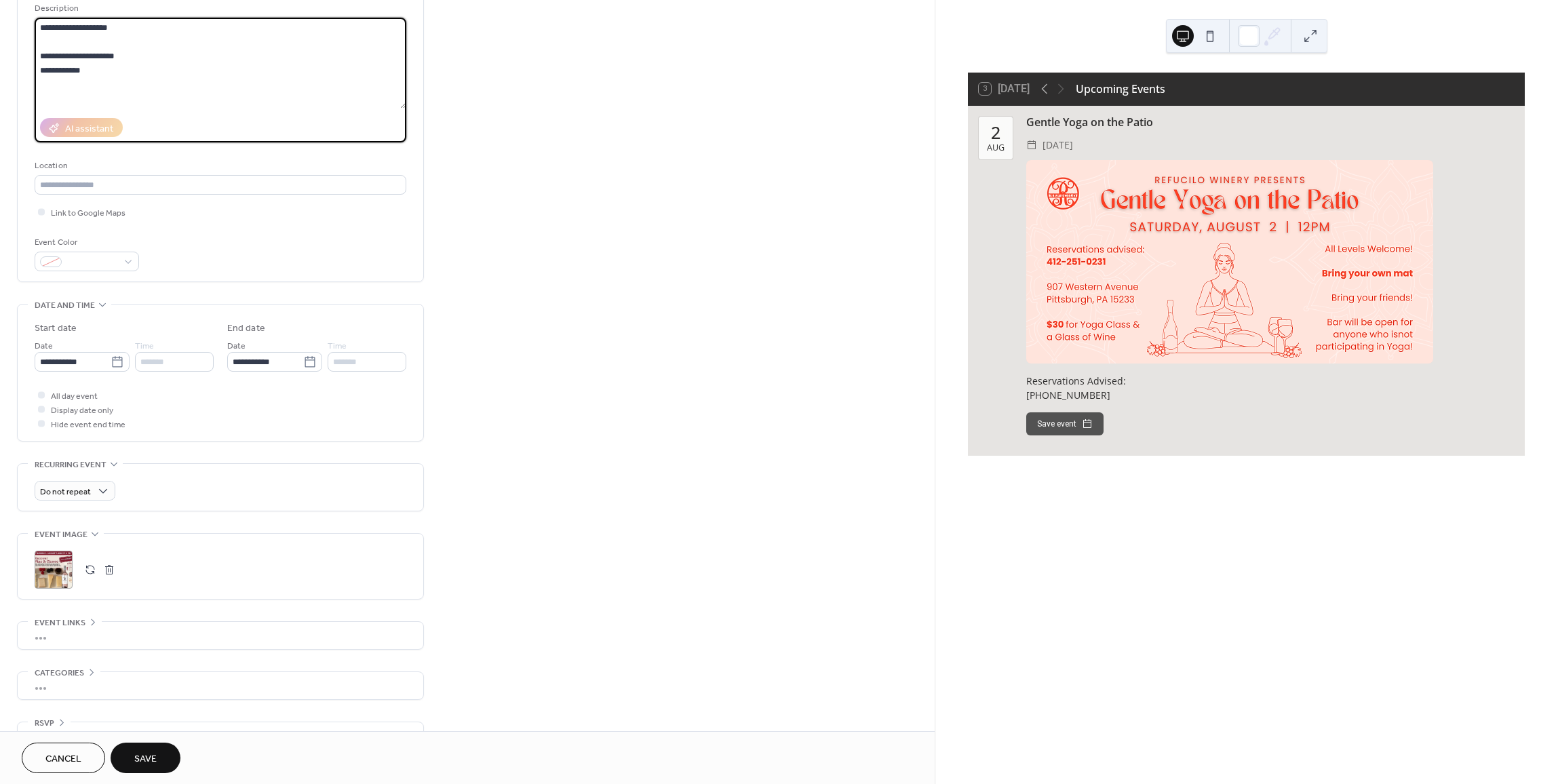 drag, startPoint x: 590, startPoint y: 106, endPoint x: 598, endPoint y: 108, distance: 8.246211 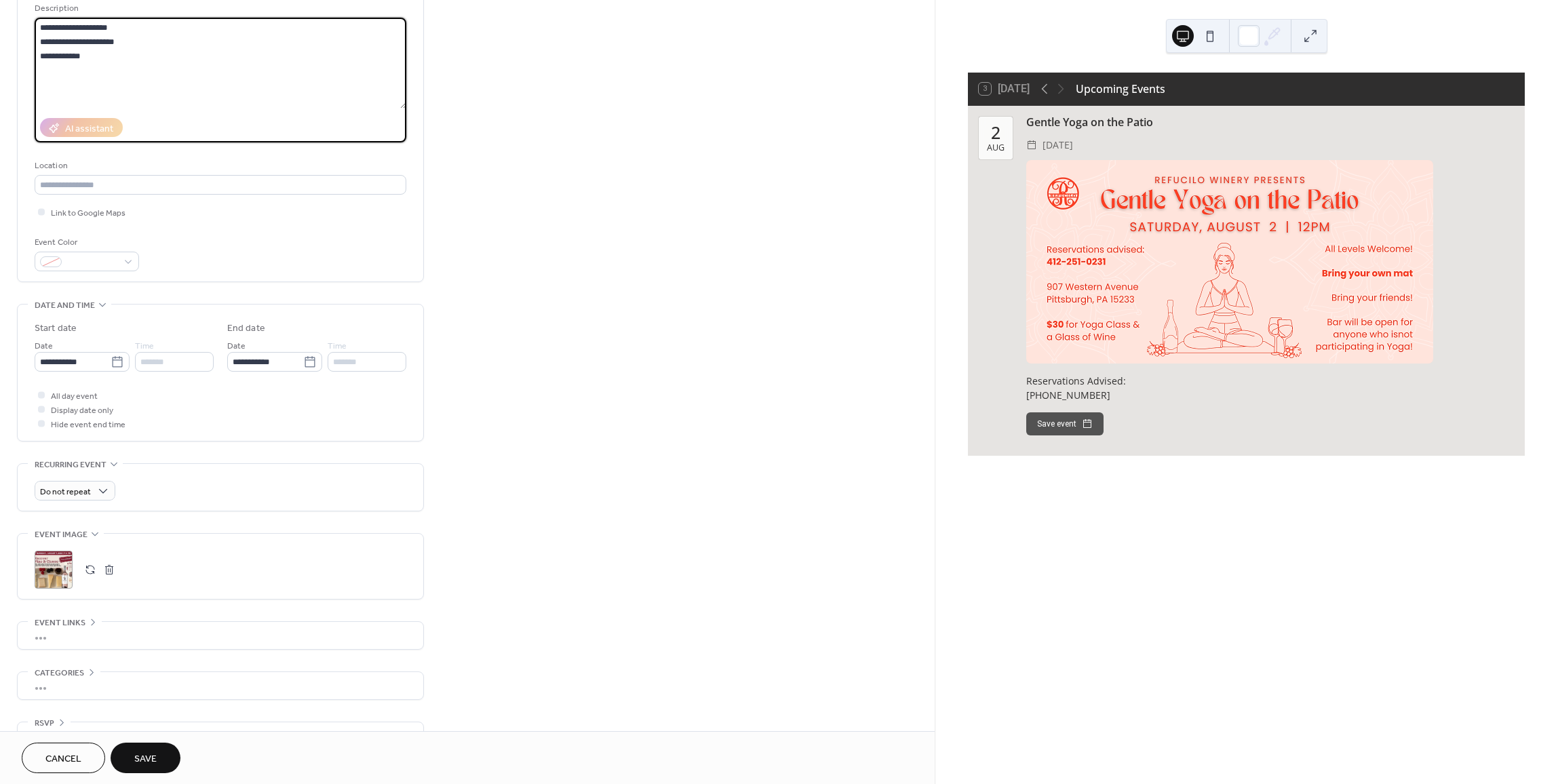 type on "**********" 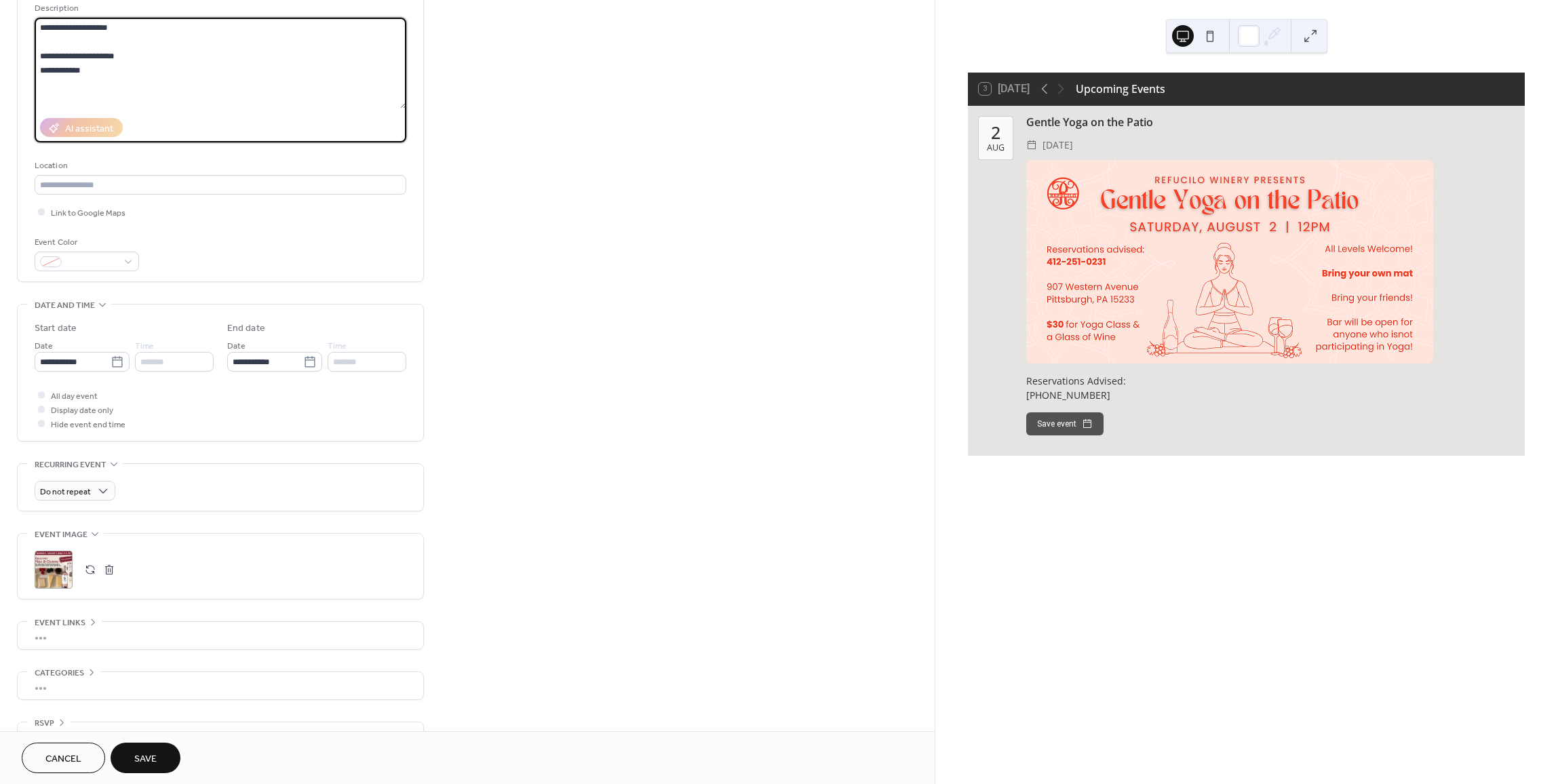 click on "Save" at bounding box center [145, 758] 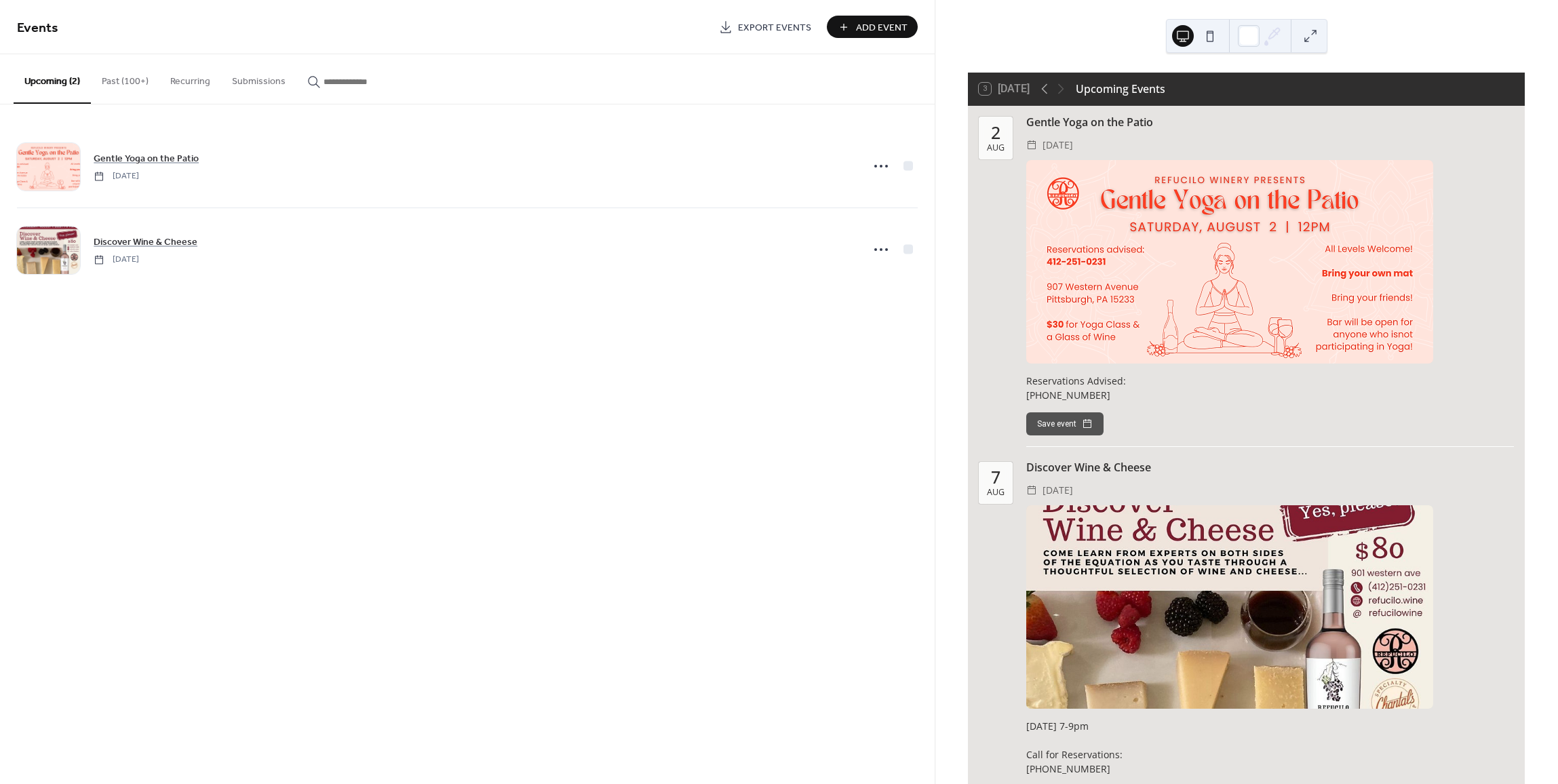 click at bounding box center (1230, 607) 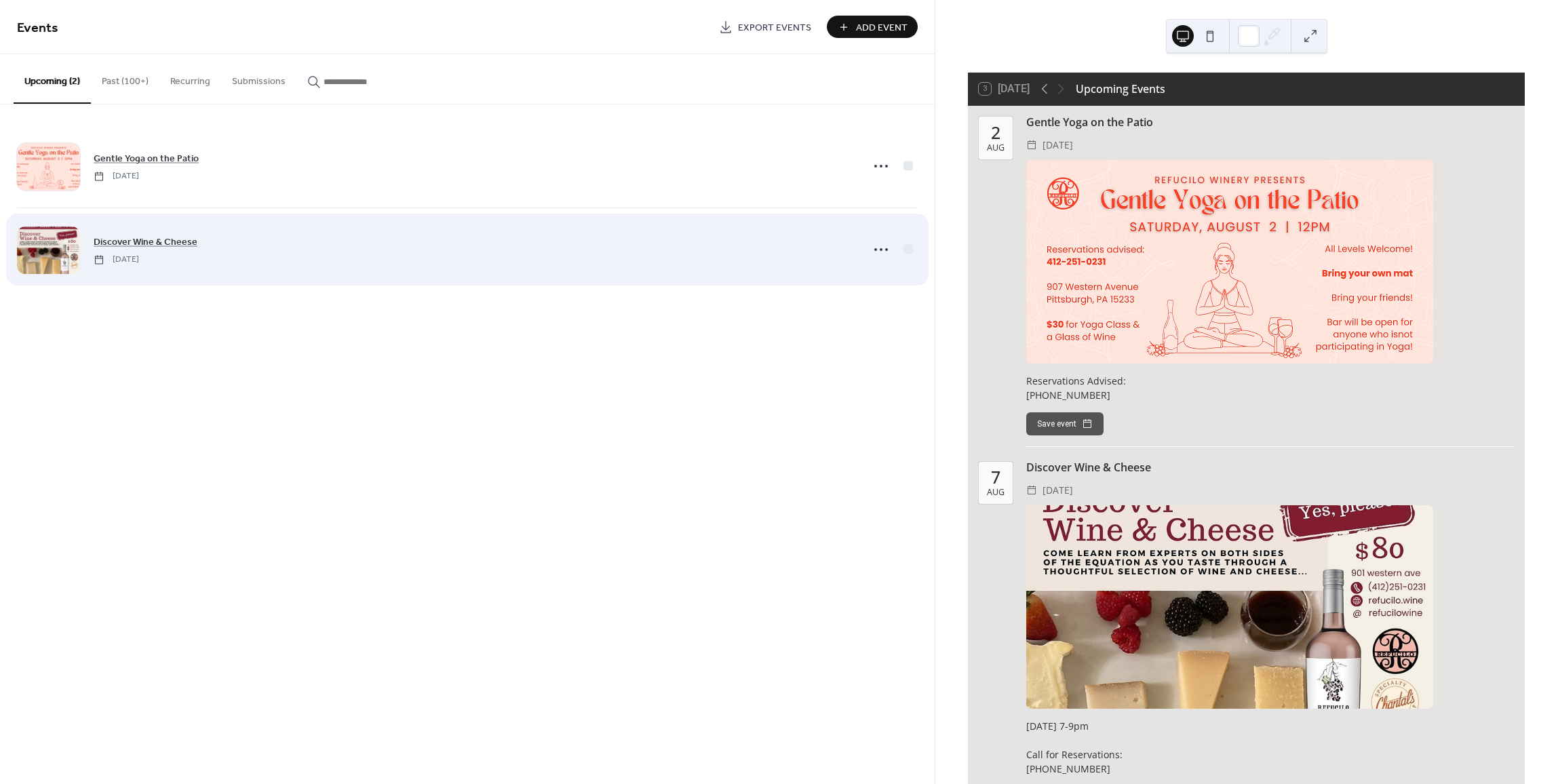 click at bounding box center [48, 250] 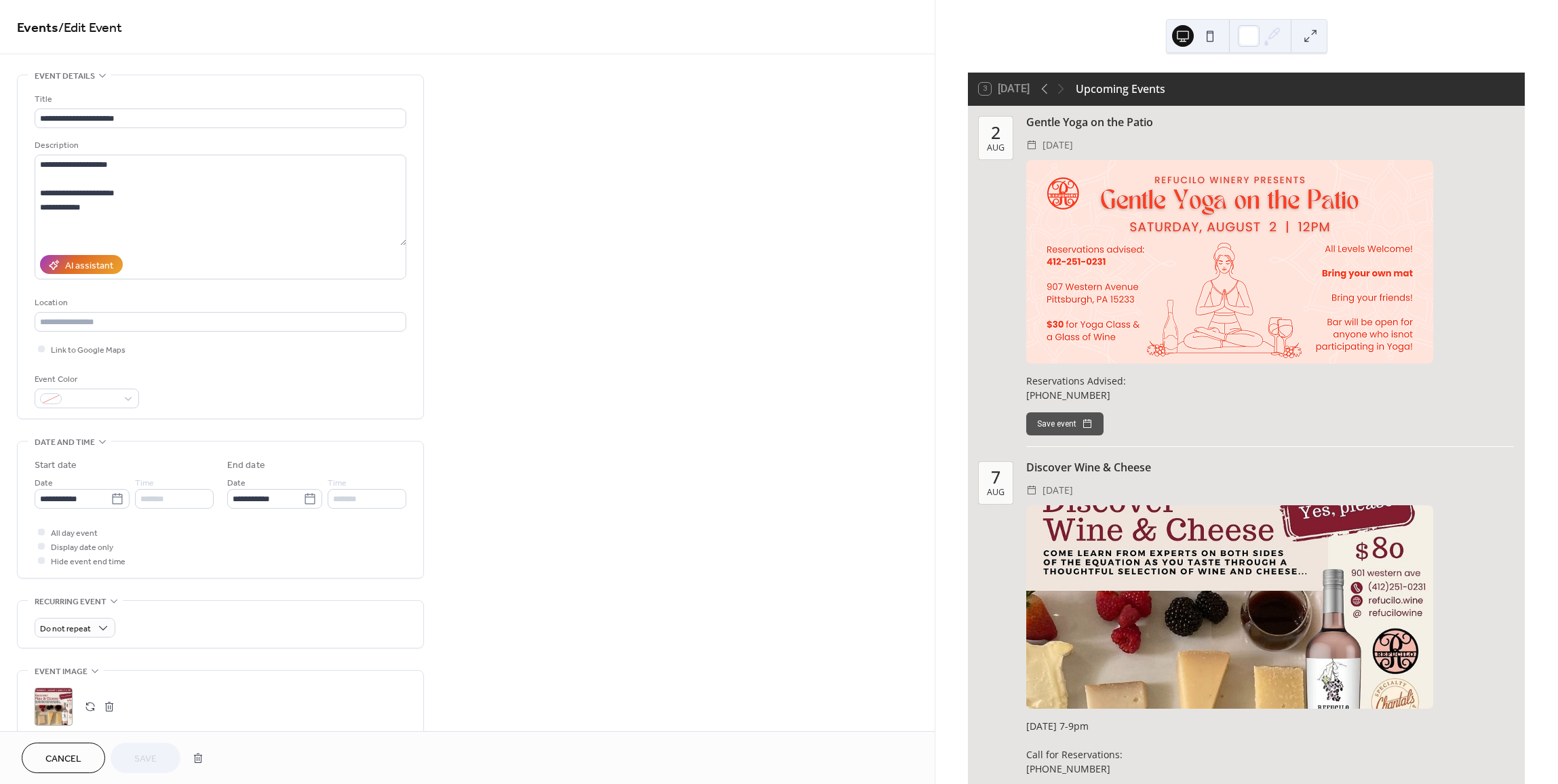 click on ";" at bounding box center (54, 707) 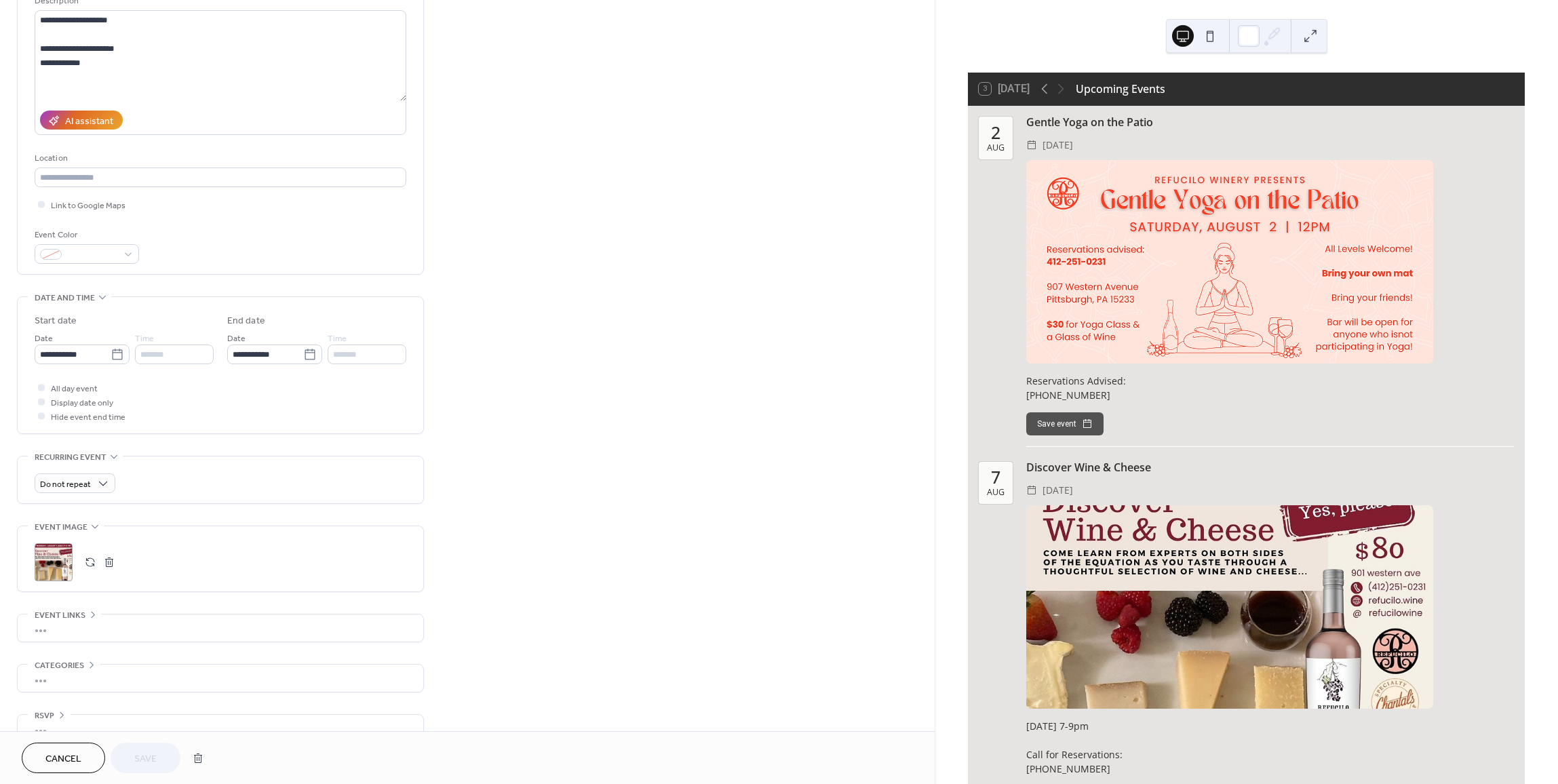 scroll, scrollTop: 170, scrollLeft: 0, axis: vertical 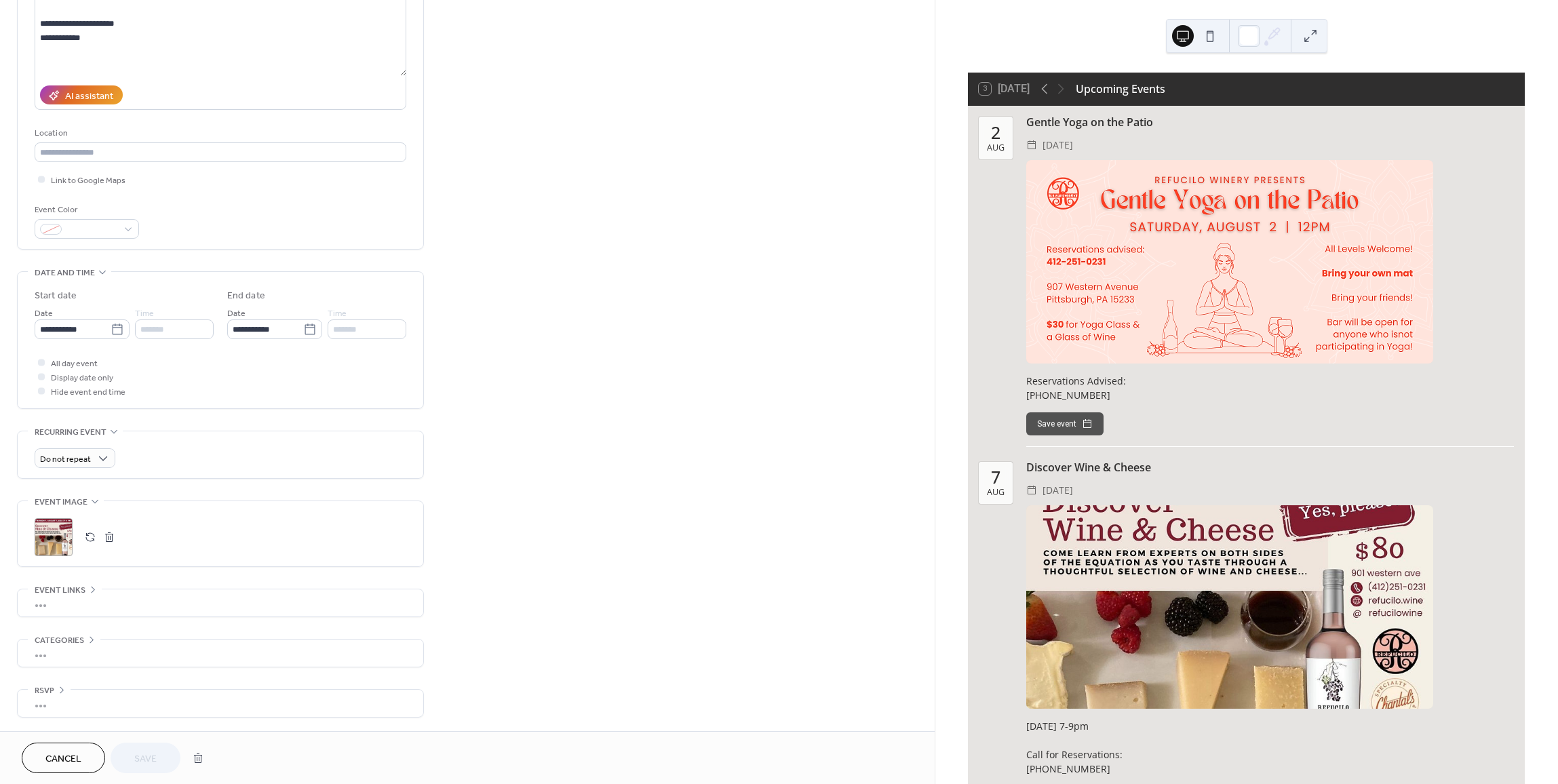 click on "•••" at bounding box center (220, 703) 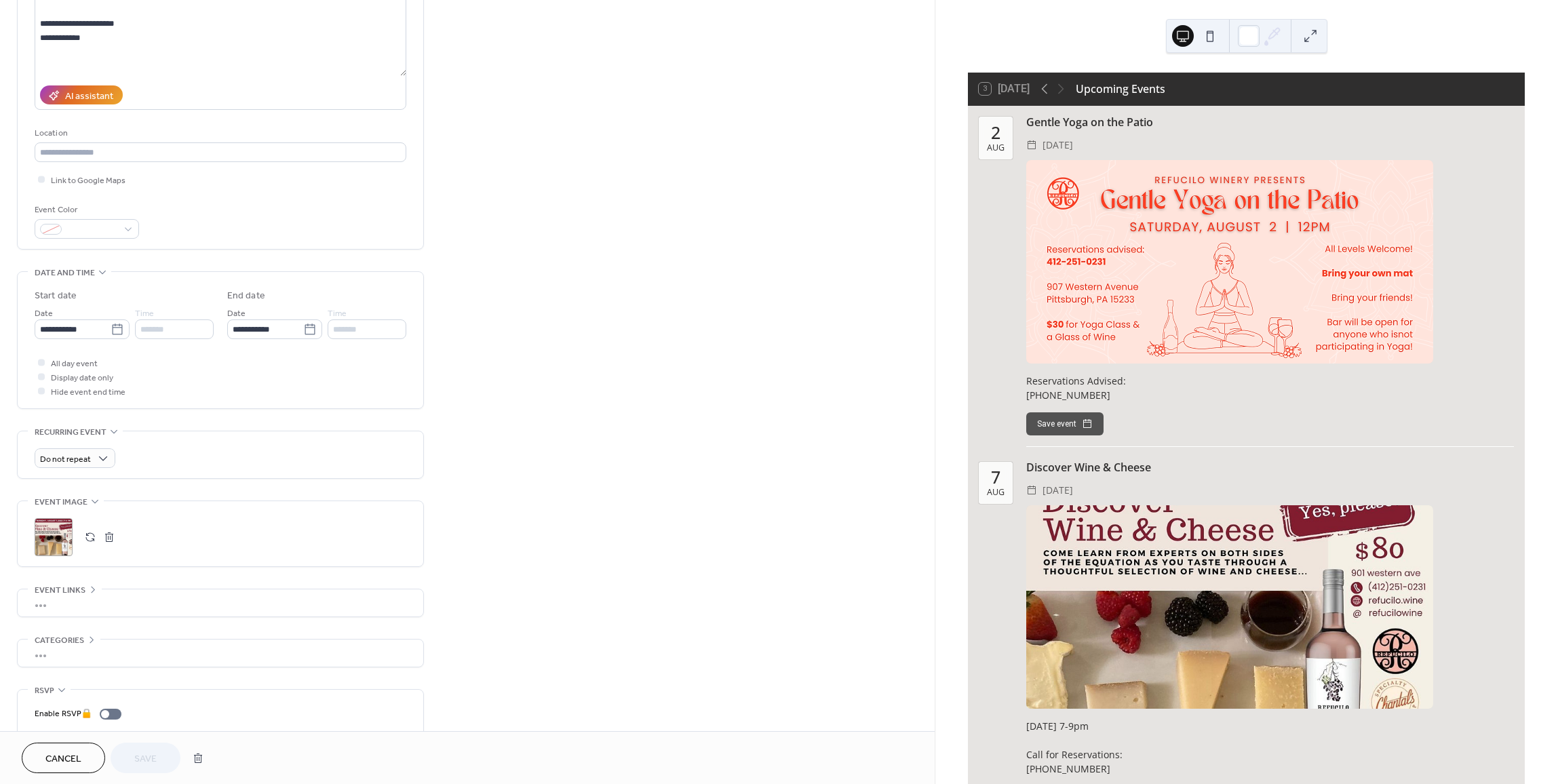 scroll, scrollTop: 170, scrollLeft: 0, axis: vertical 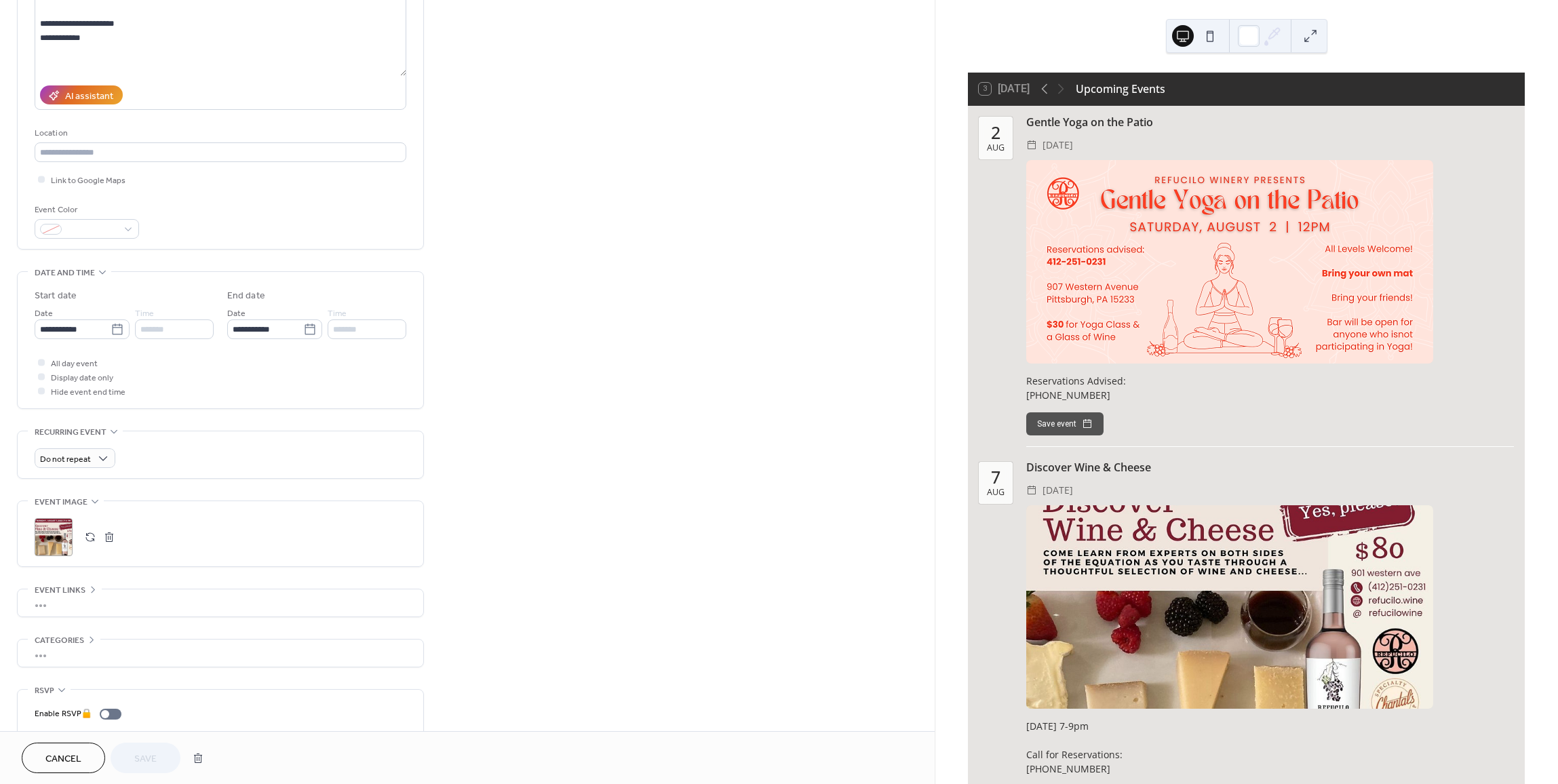 click on "•••" at bounding box center [220, 653] 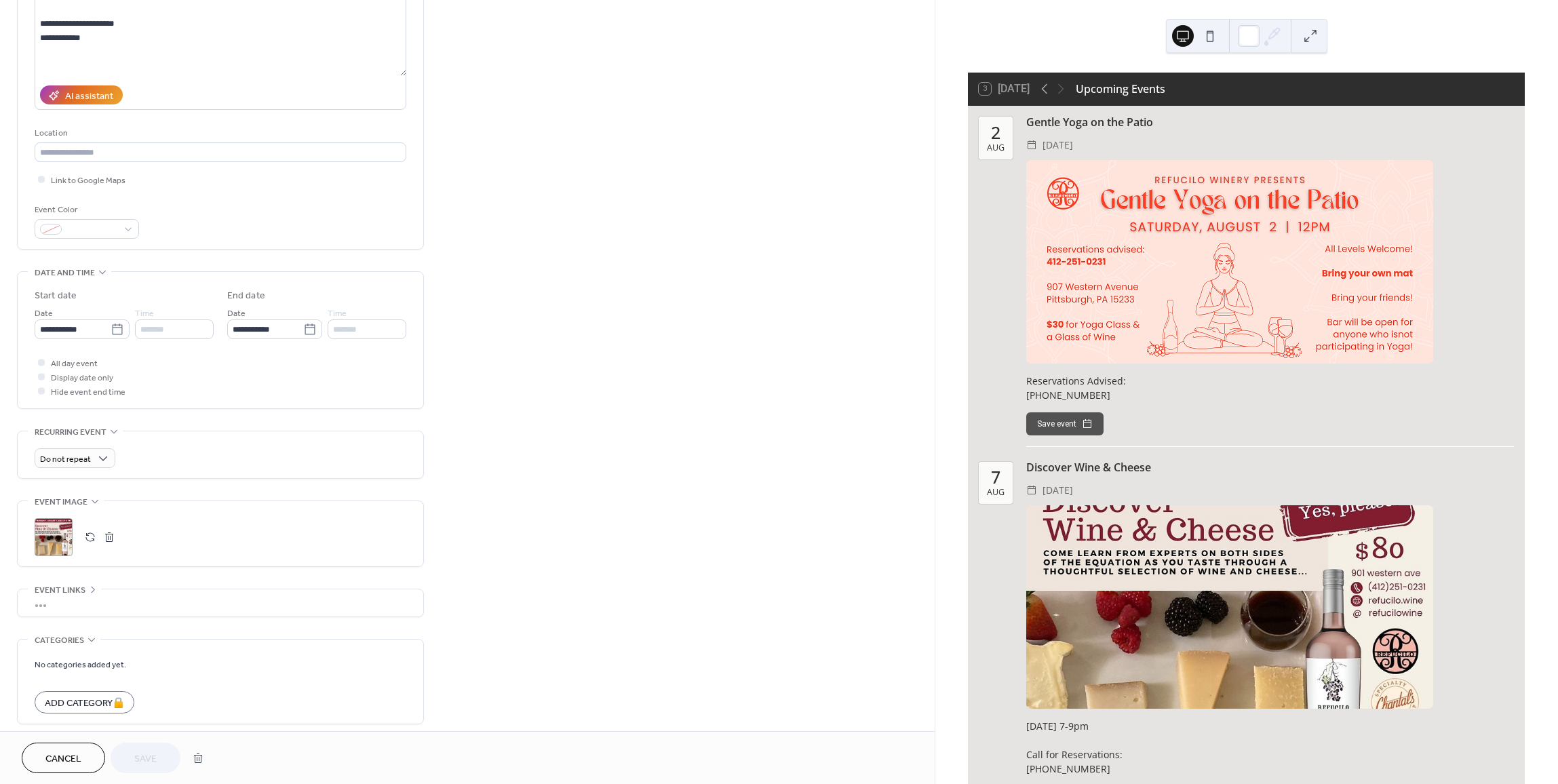 click on "•••" at bounding box center [220, 603] 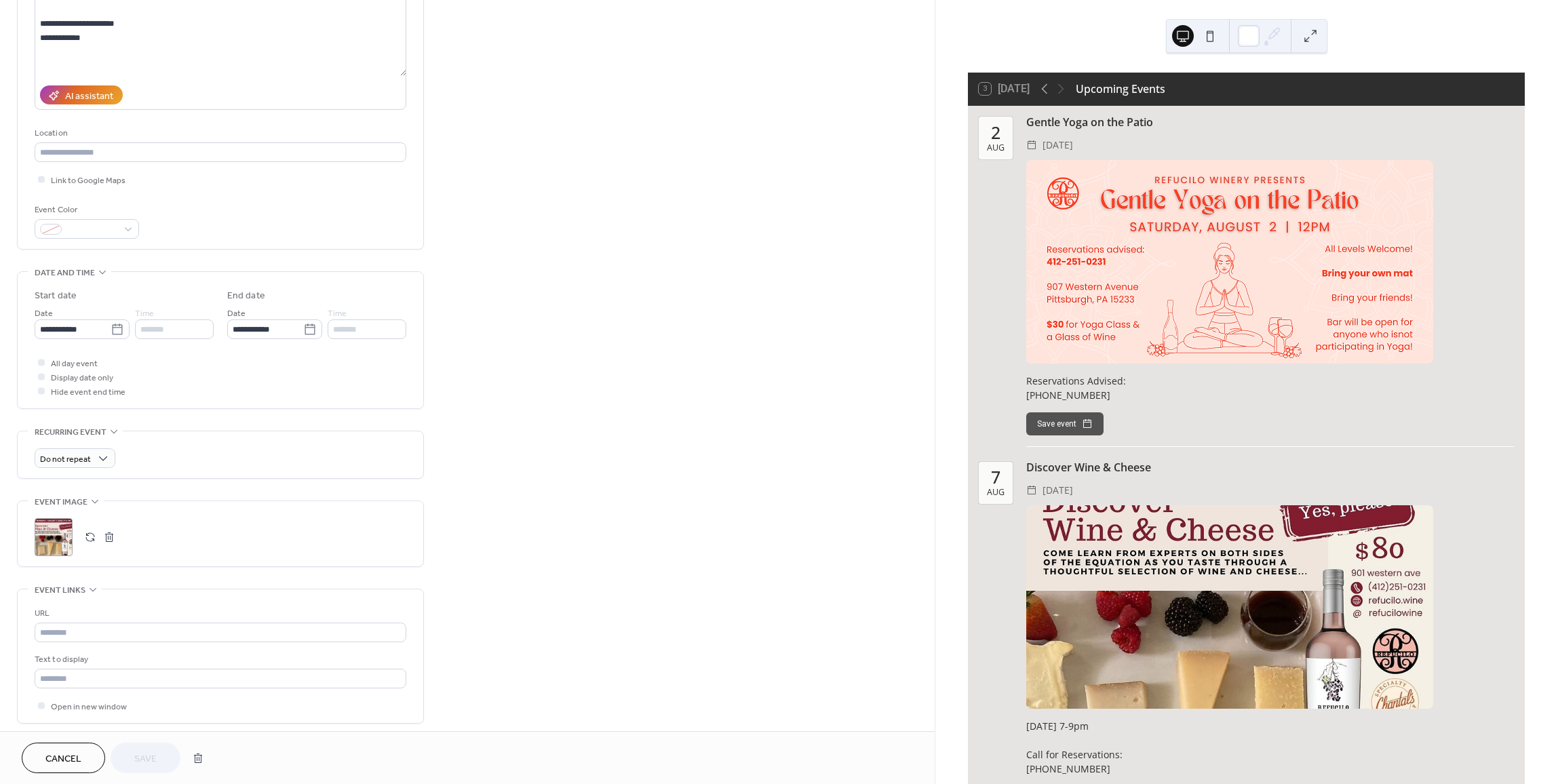 click on "Cancel" at bounding box center (63, 759) 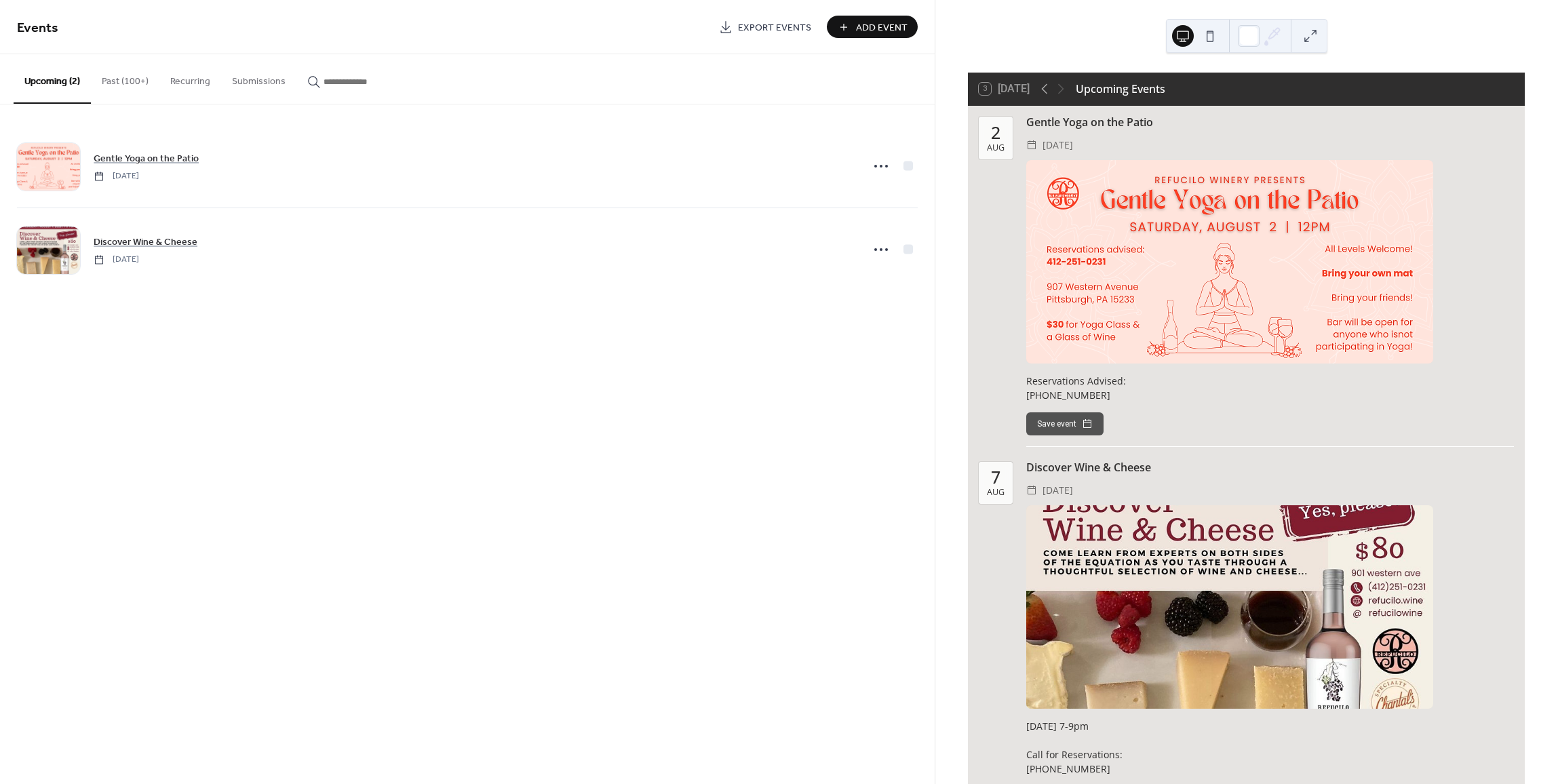 click on "Past  (100+)" at bounding box center [125, 78] 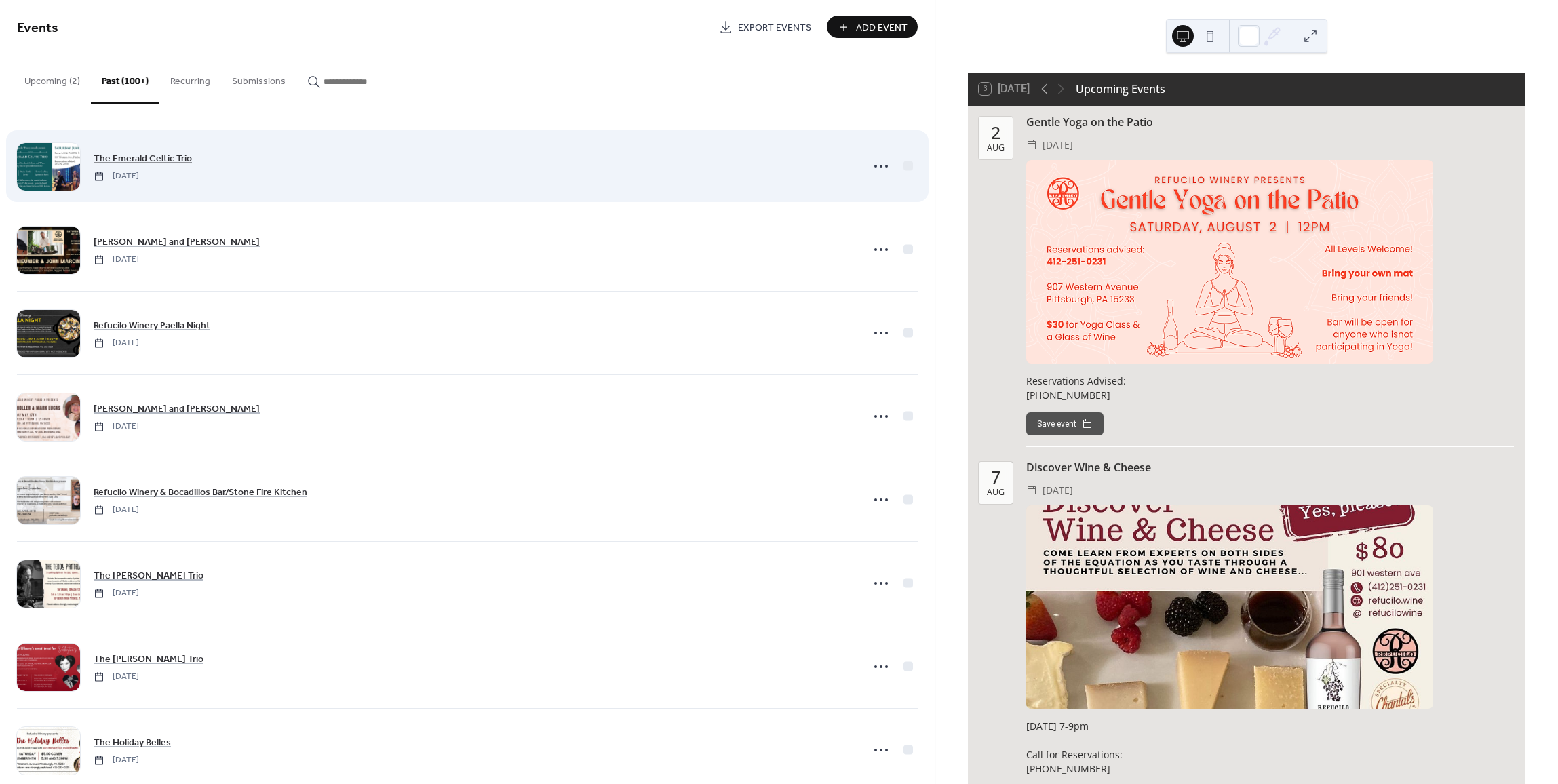 click on "The Emerald Celtic Trio" at bounding box center [142, 159] 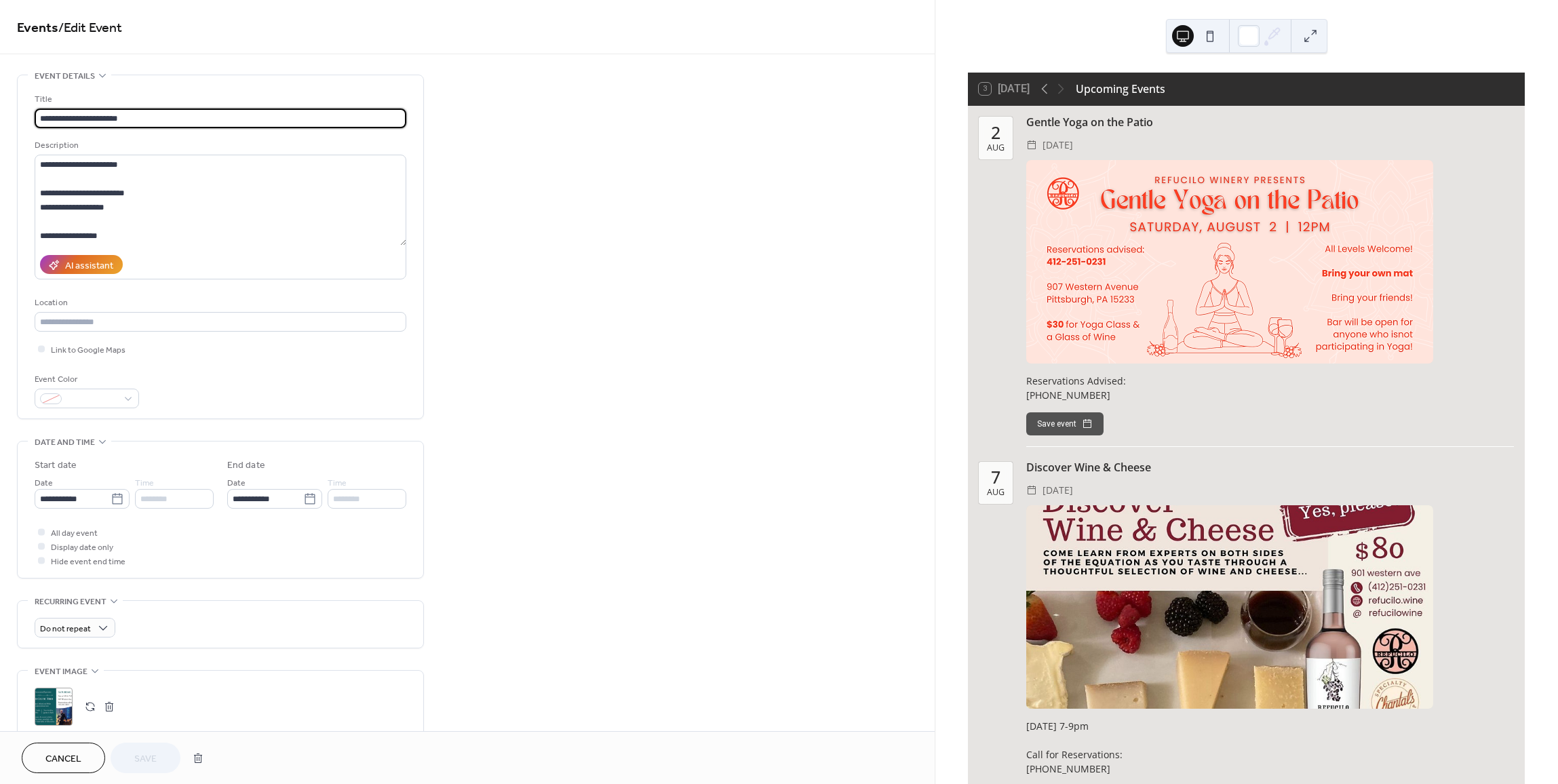 click on "Cancel" at bounding box center [63, 759] 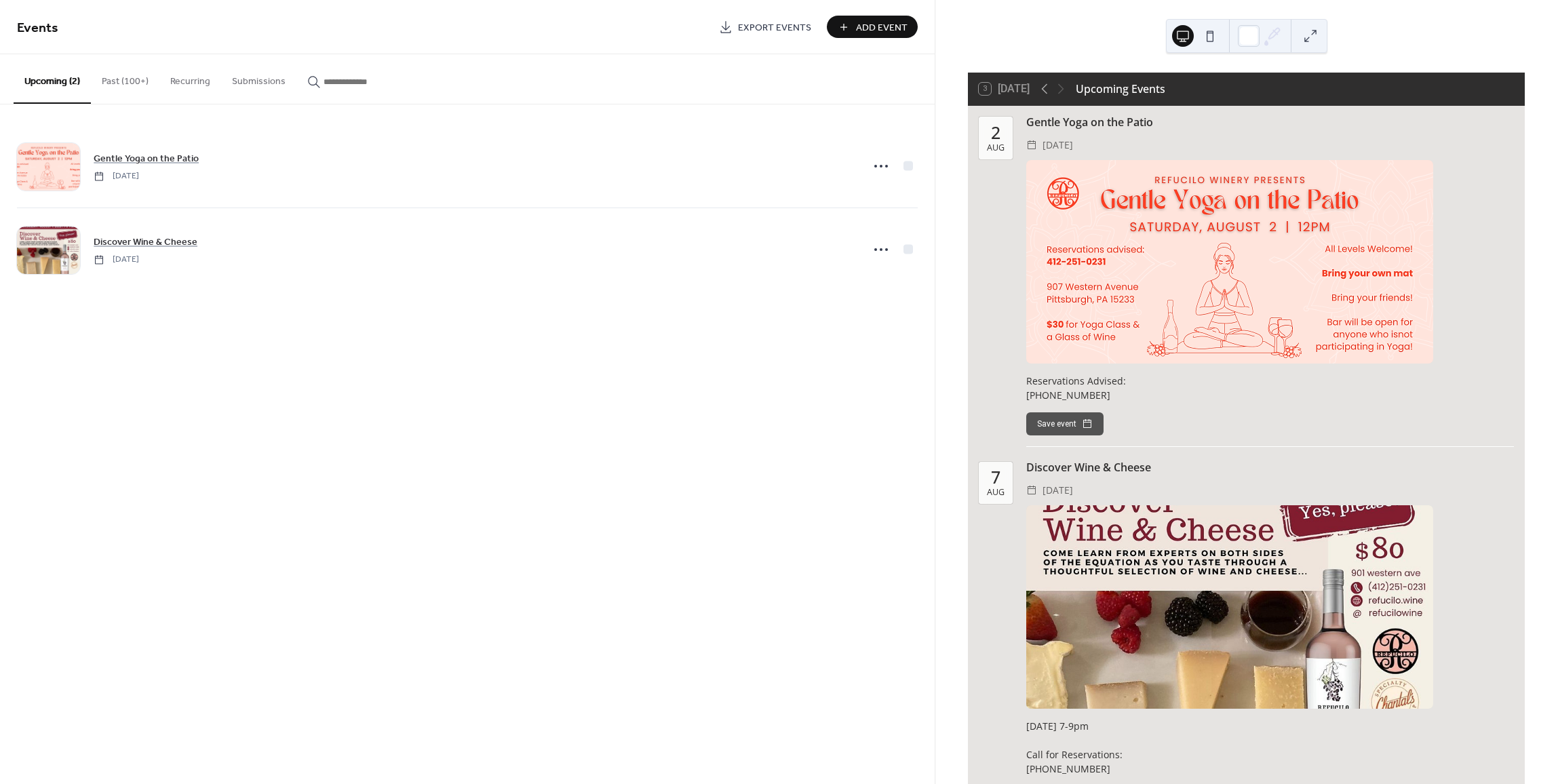 click on "Past  (100+)" at bounding box center [125, 78] 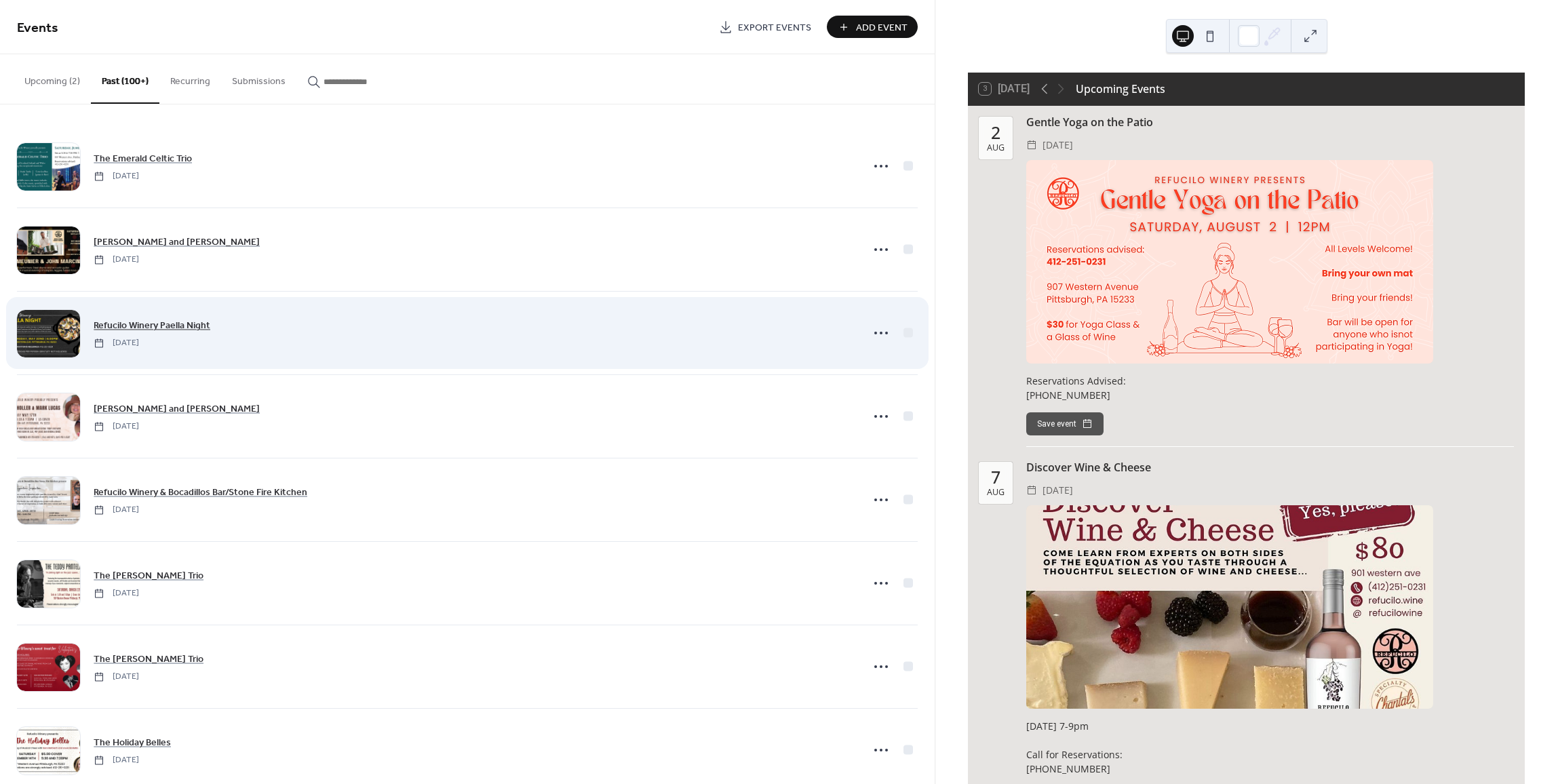 click on "Refucilo Winery Paella Night" at bounding box center [152, 326] 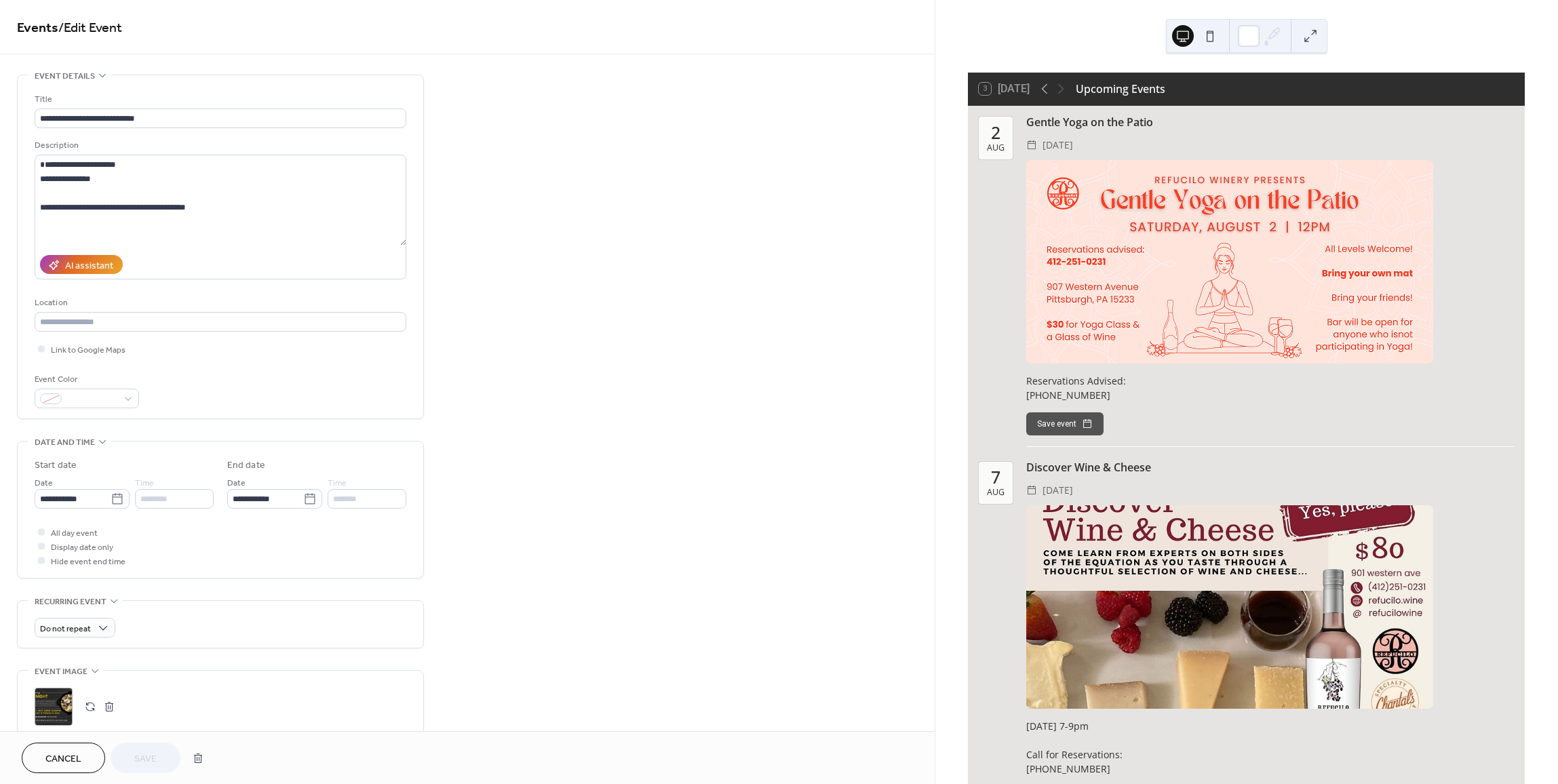click on "Cancel" at bounding box center (63, 758) 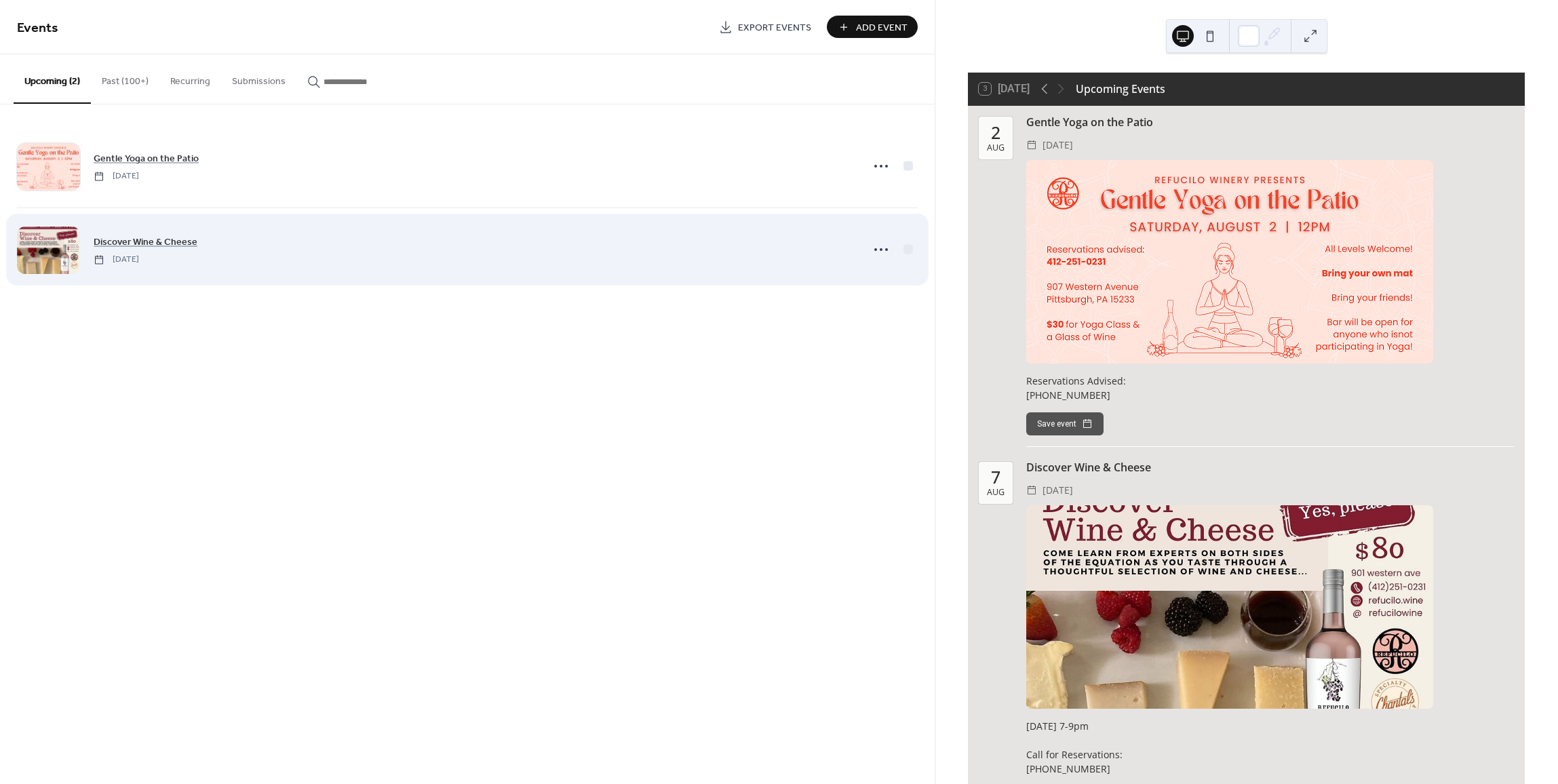 click at bounding box center (48, 250) 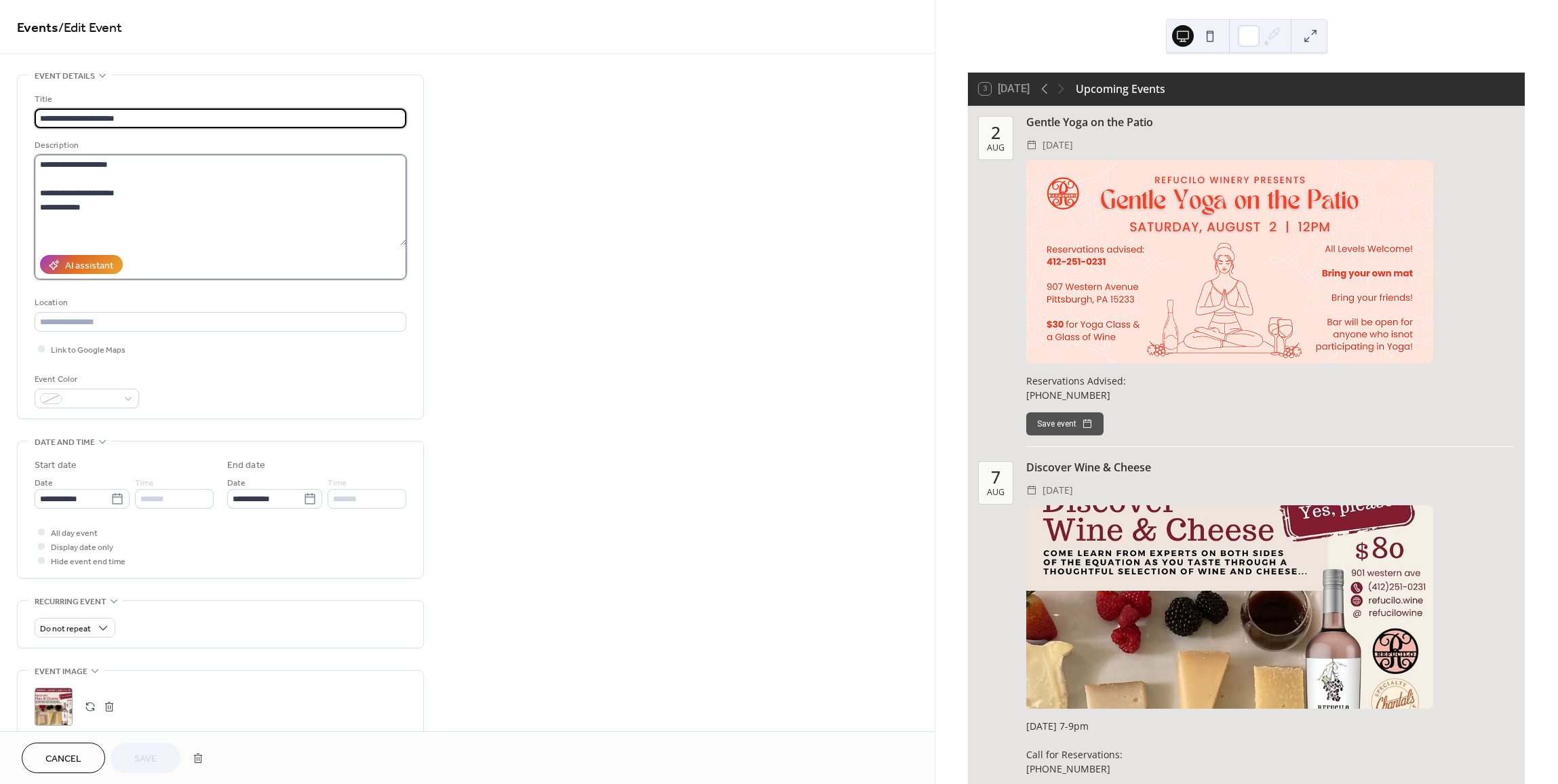 click on "**********" at bounding box center [220, 200] 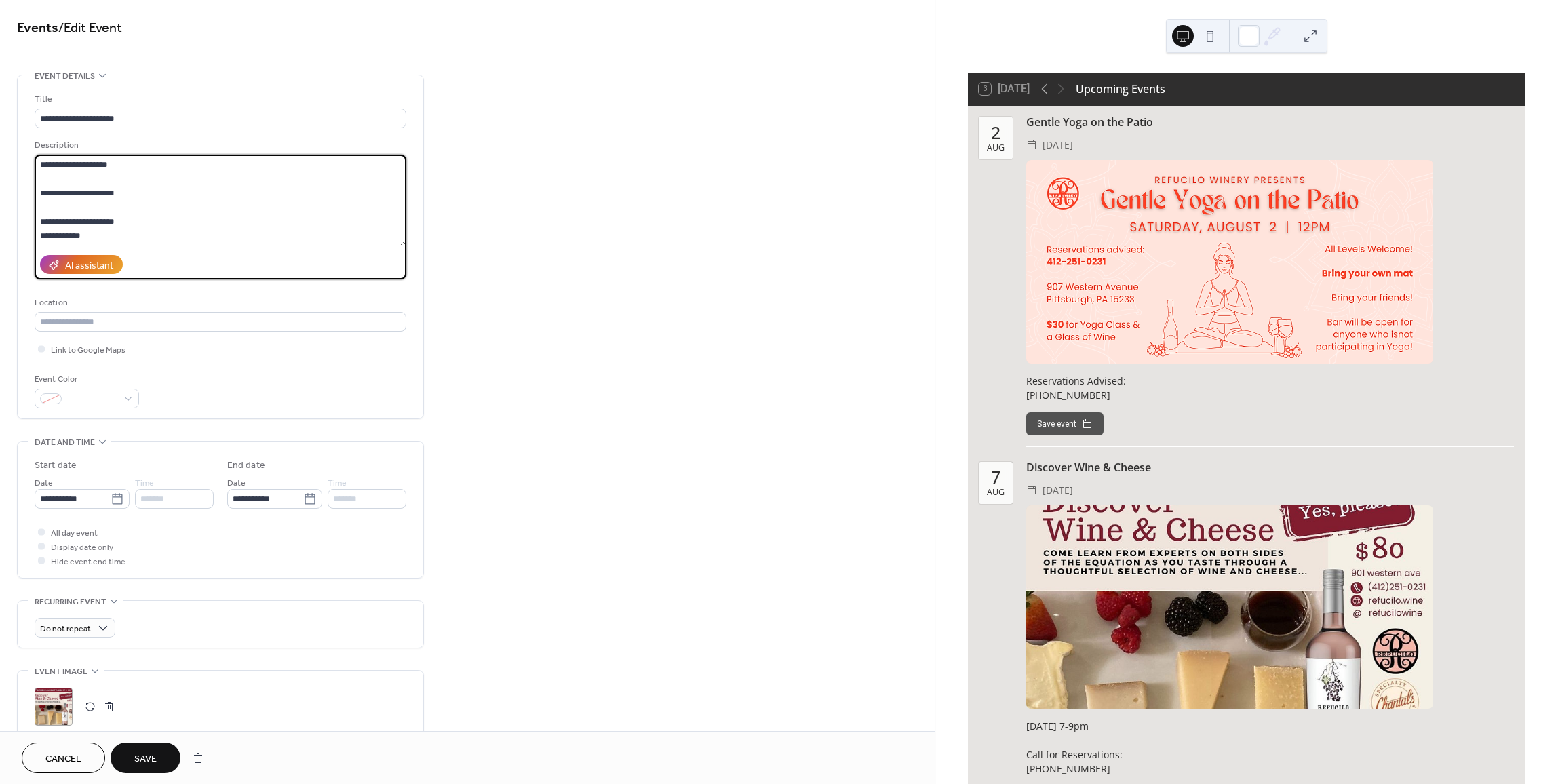 type on "**********" 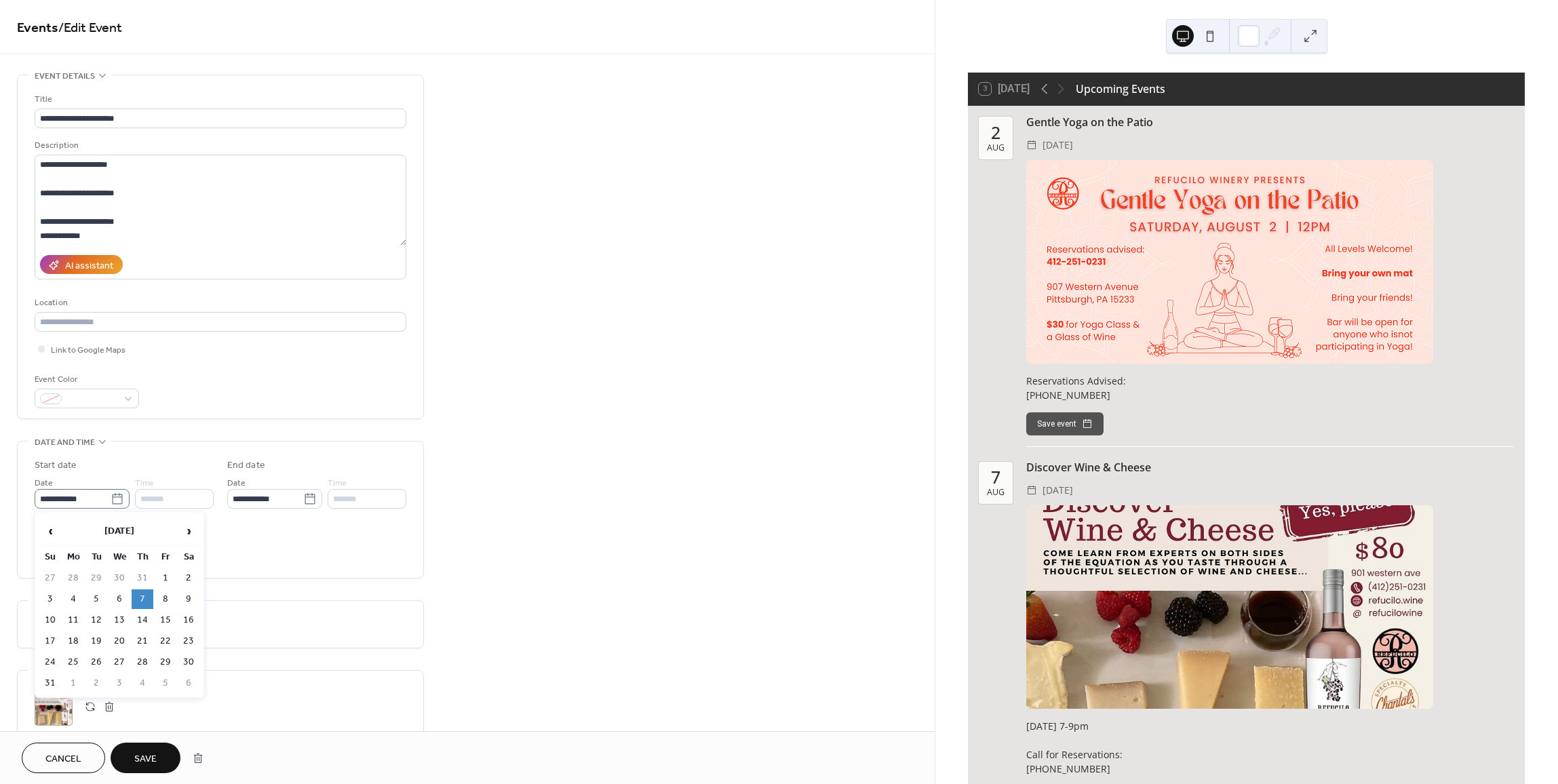 click 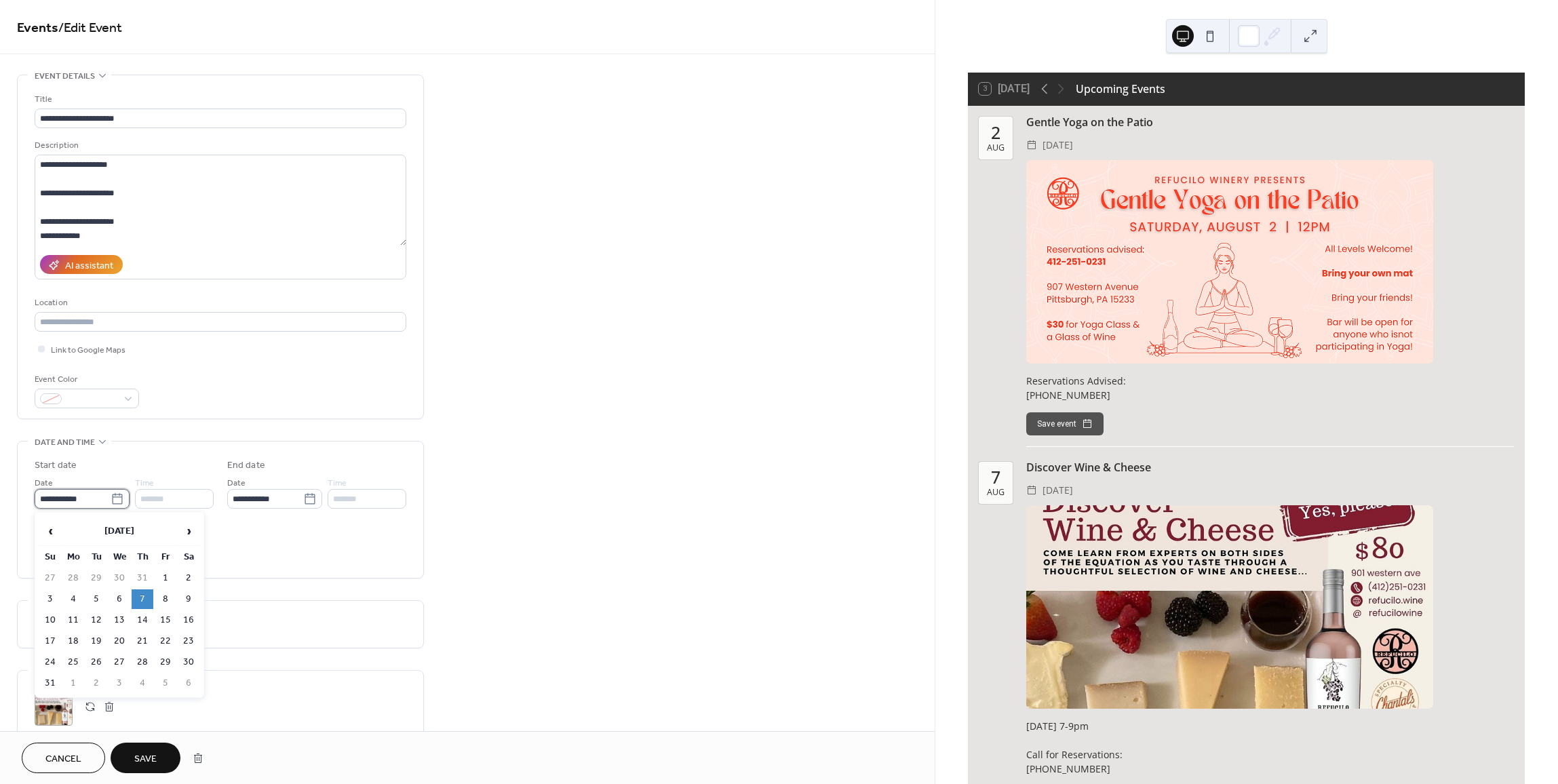click on "**********" at bounding box center [73, 498] 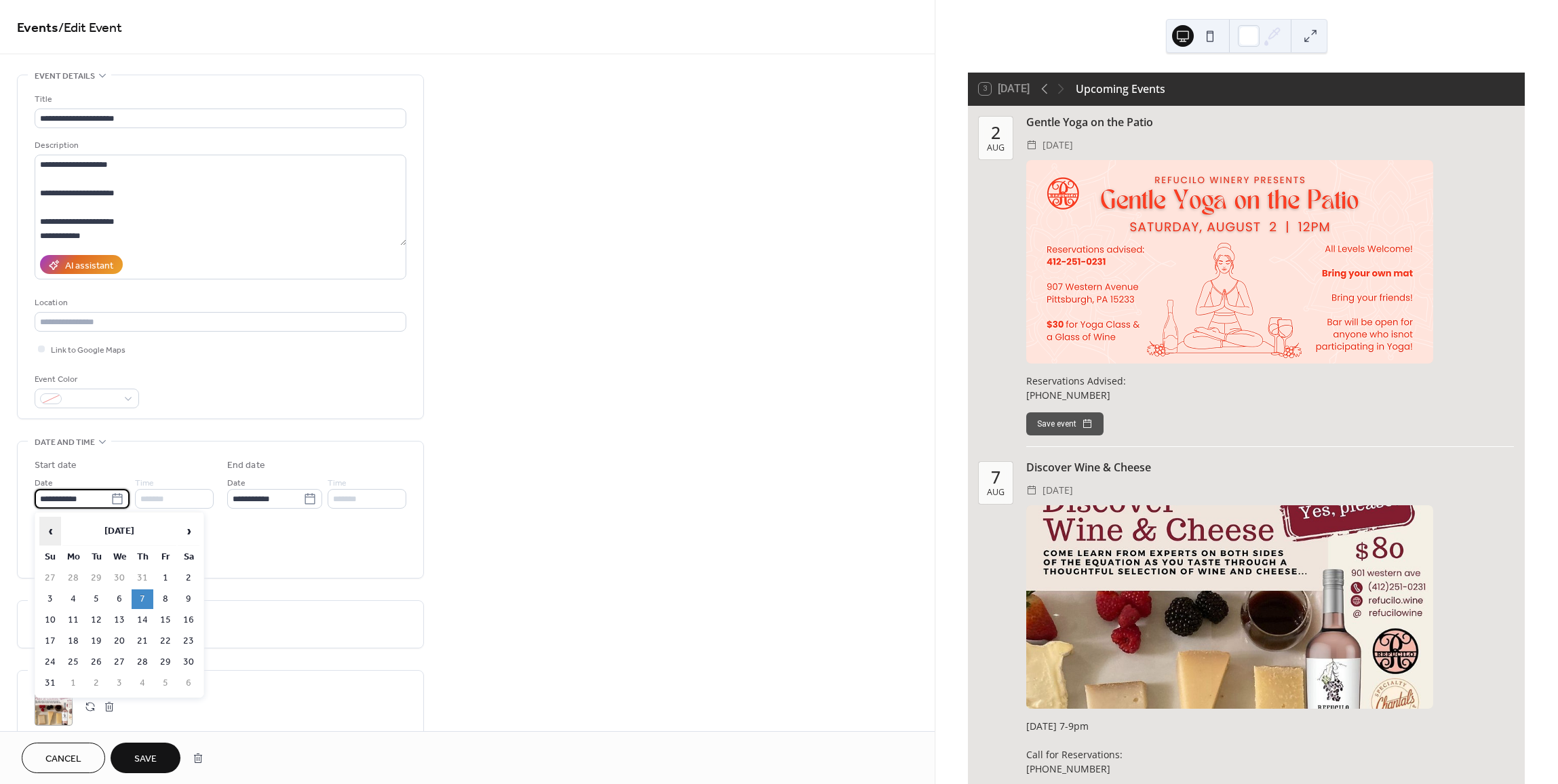 click on "‹" at bounding box center [50, 531] 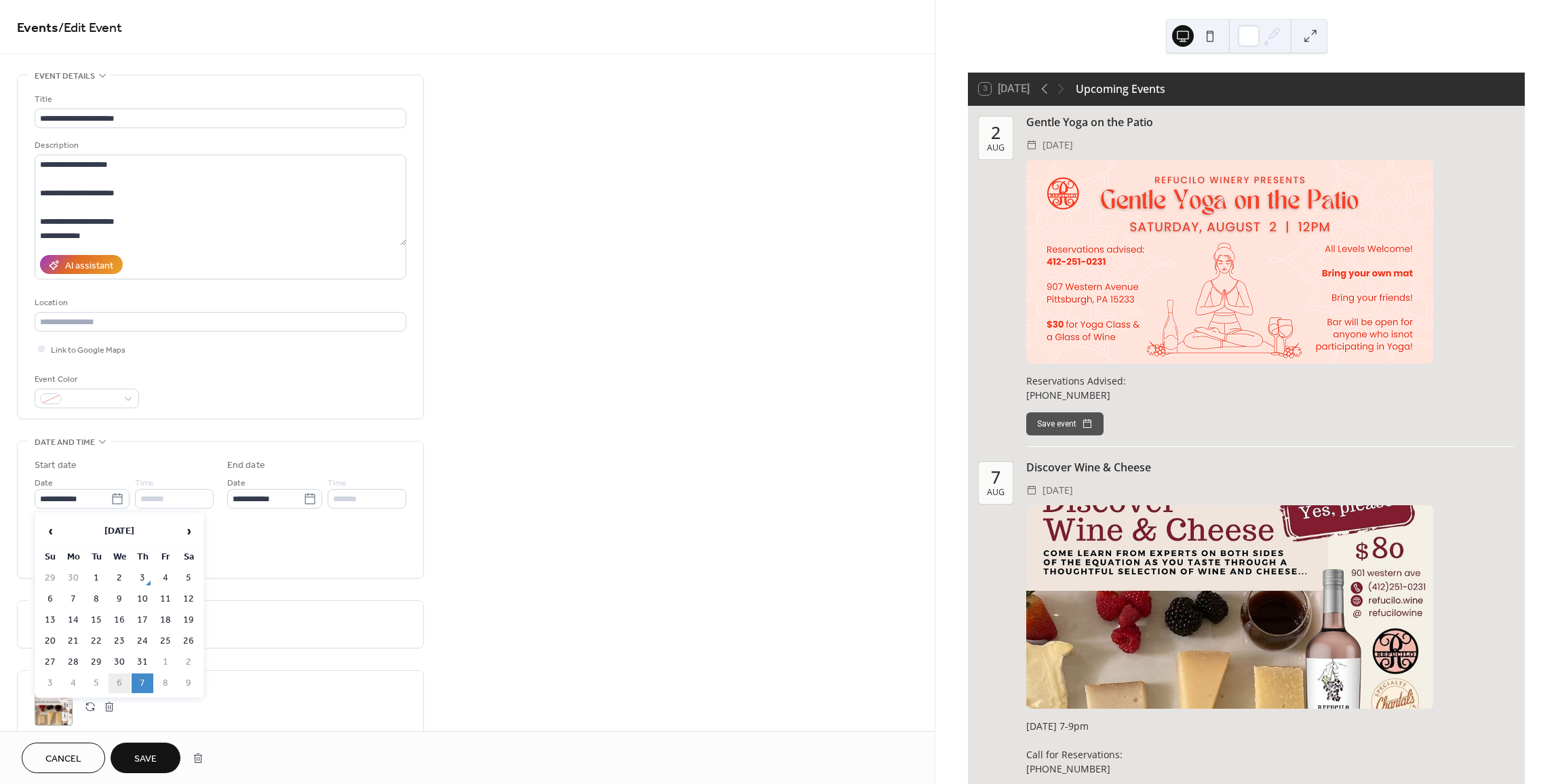 click on "6" at bounding box center [119, 683] 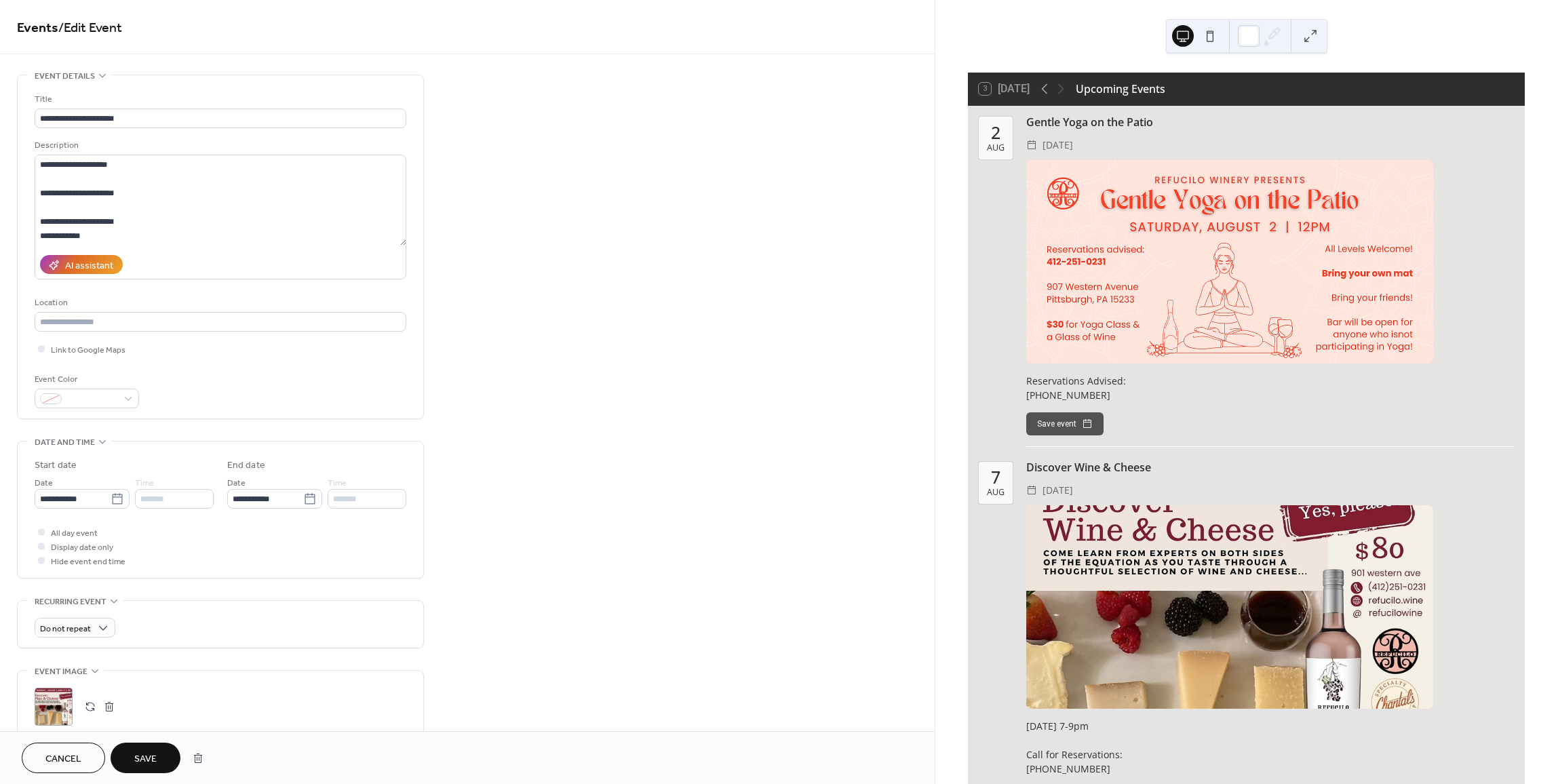 click on "Save" at bounding box center (145, 759) 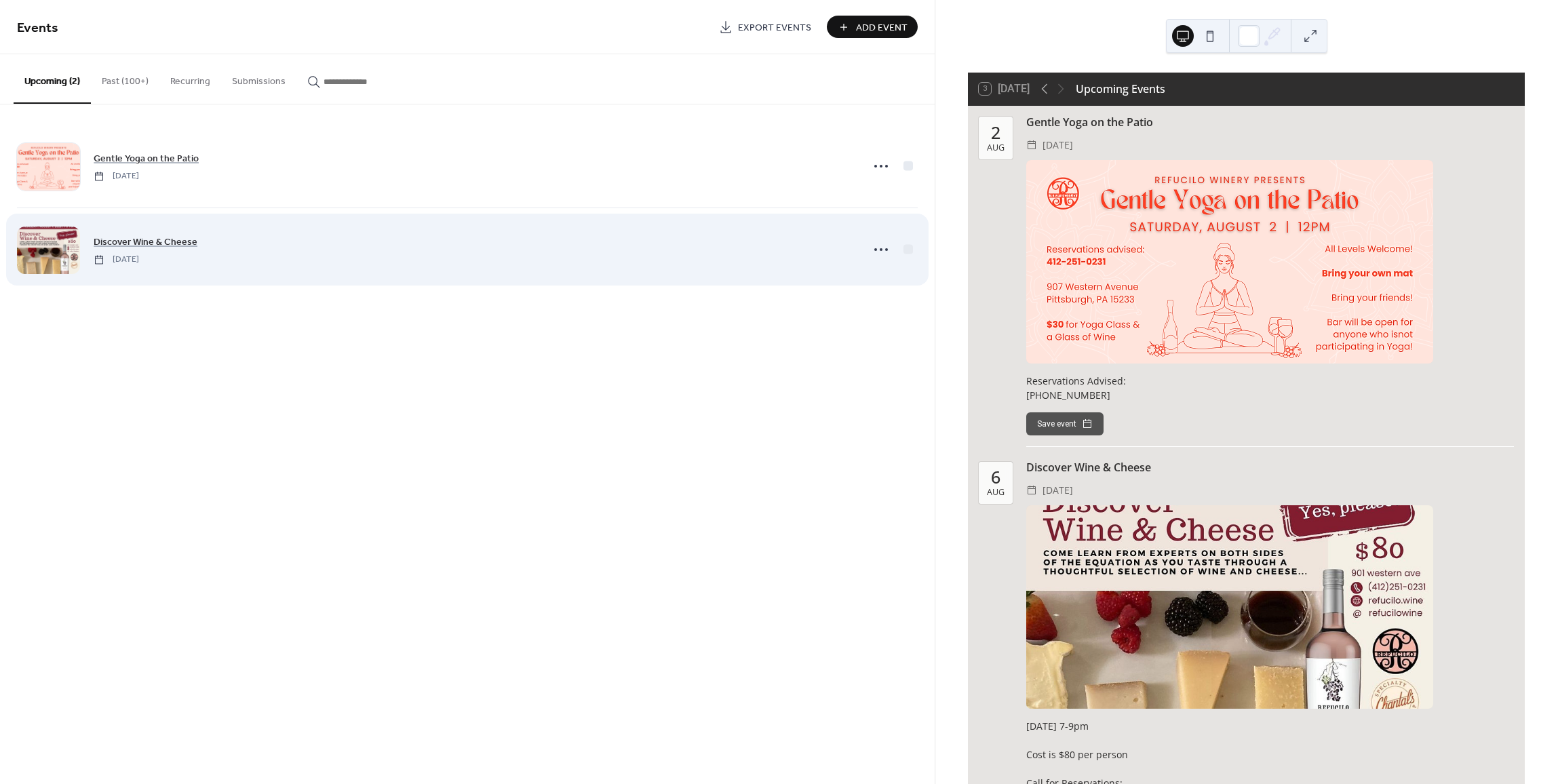 click at bounding box center [48, 250] 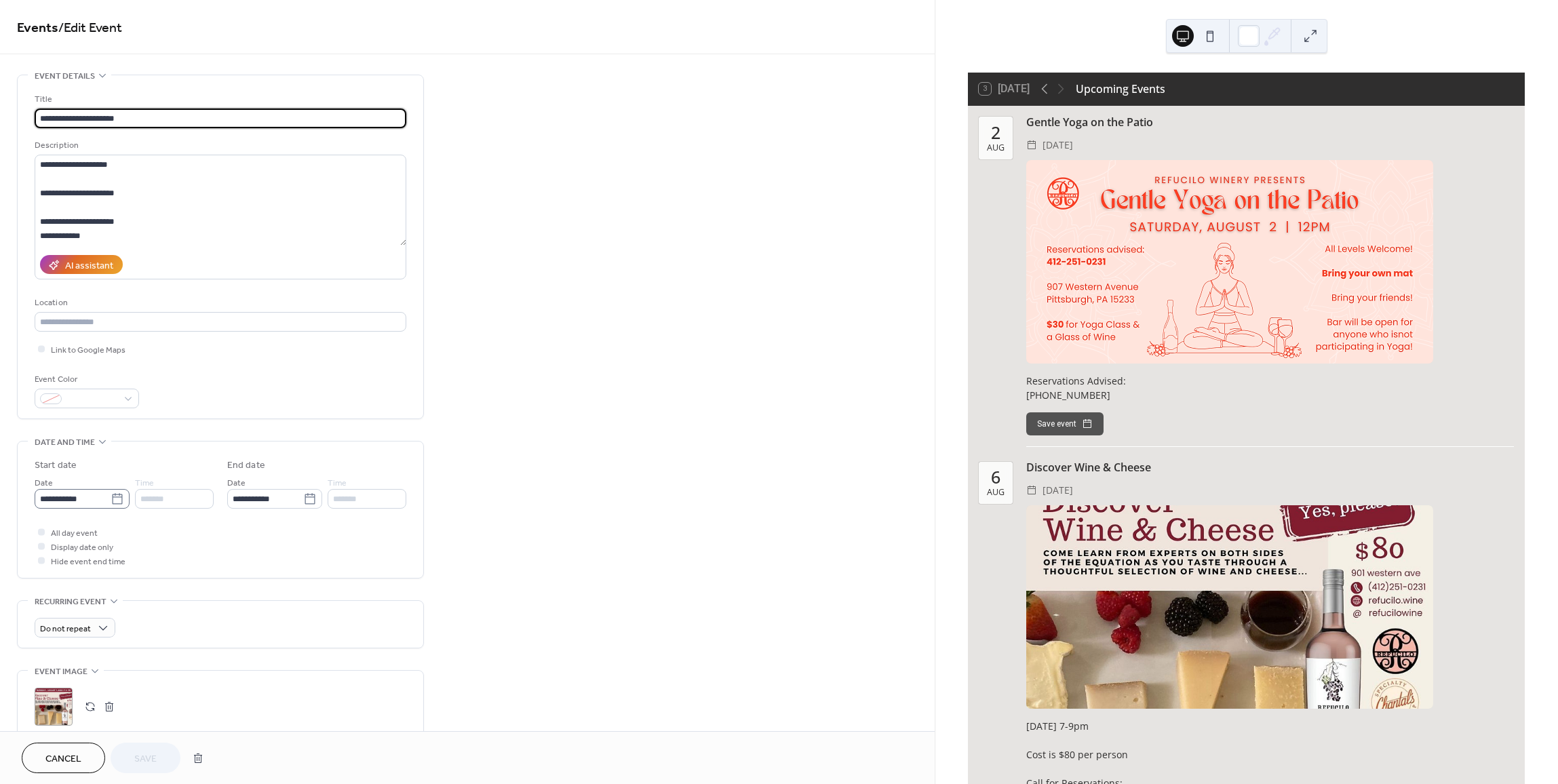 click 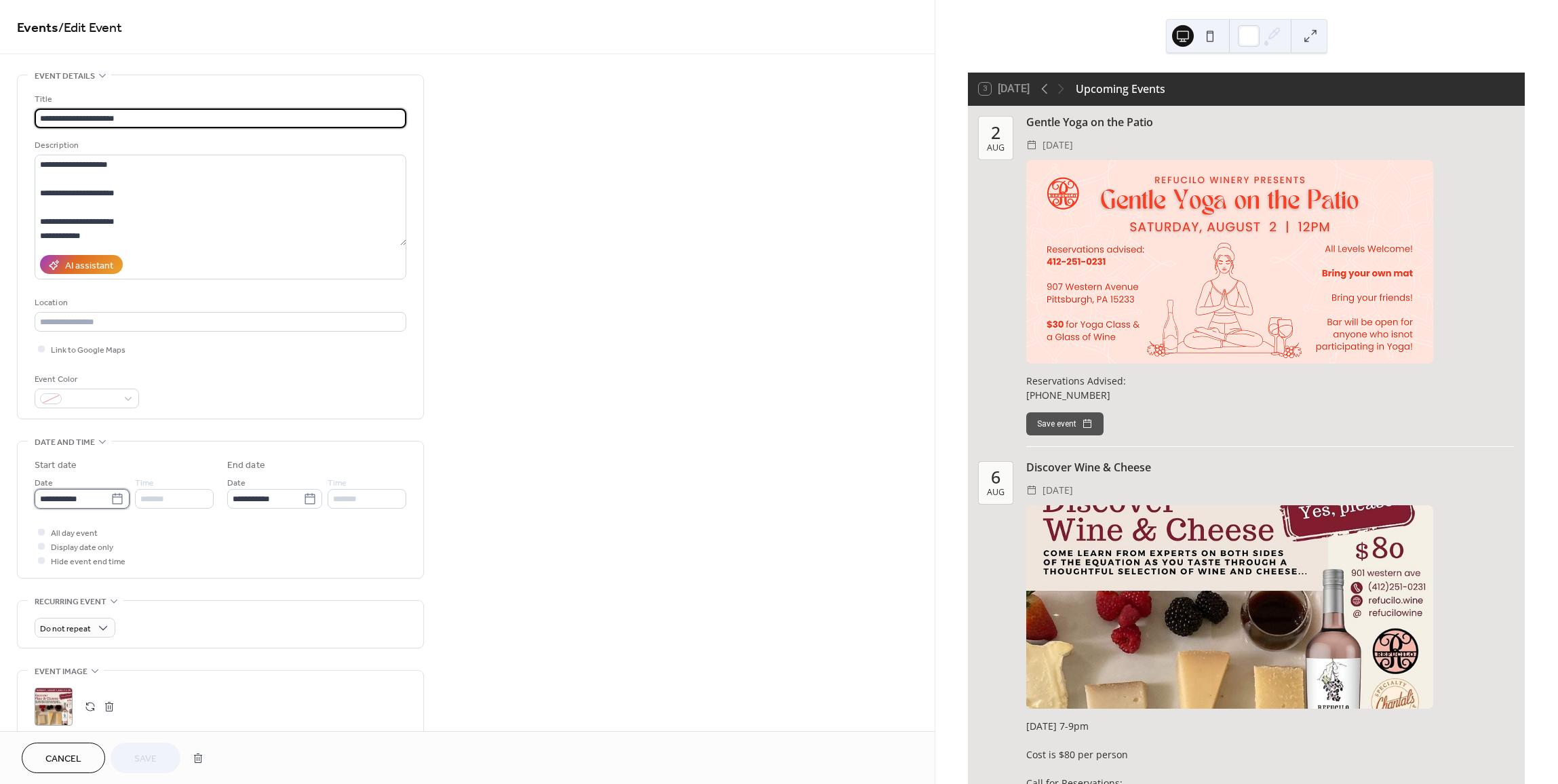 click on "**********" at bounding box center (73, 498) 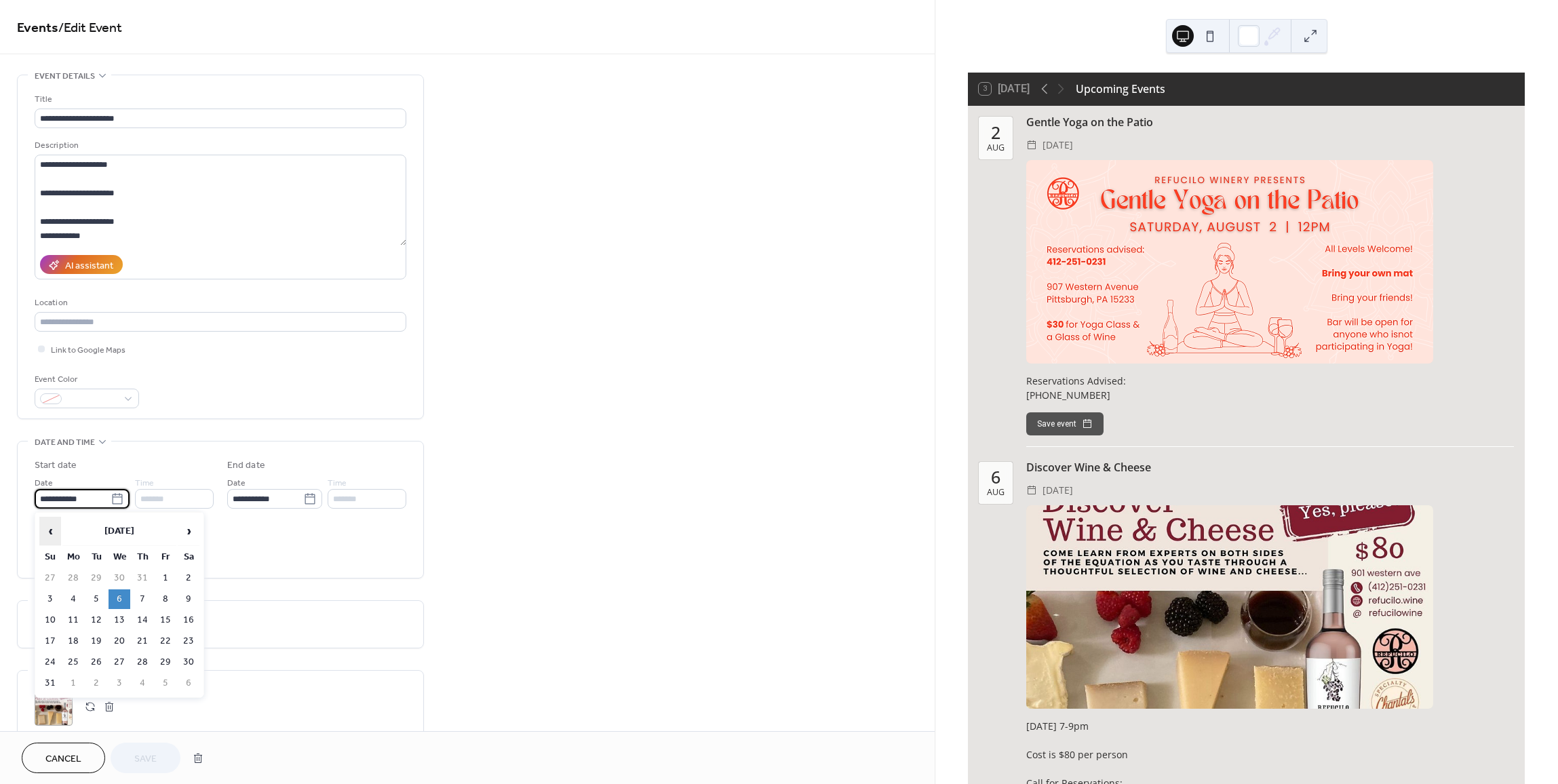 click on "‹" at bounding box center (50, 531) 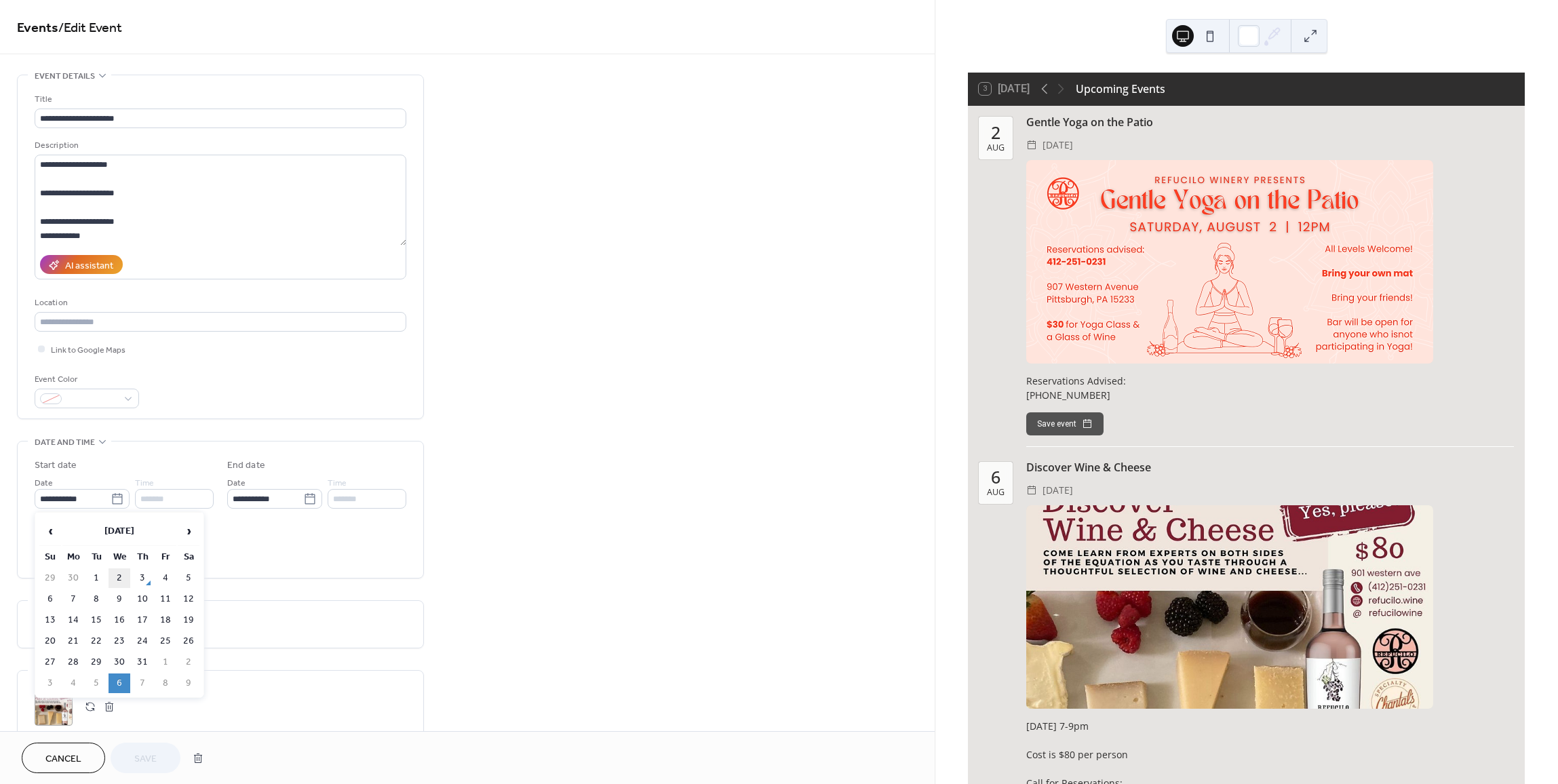 click on "2" at bounding box center (119, 578) 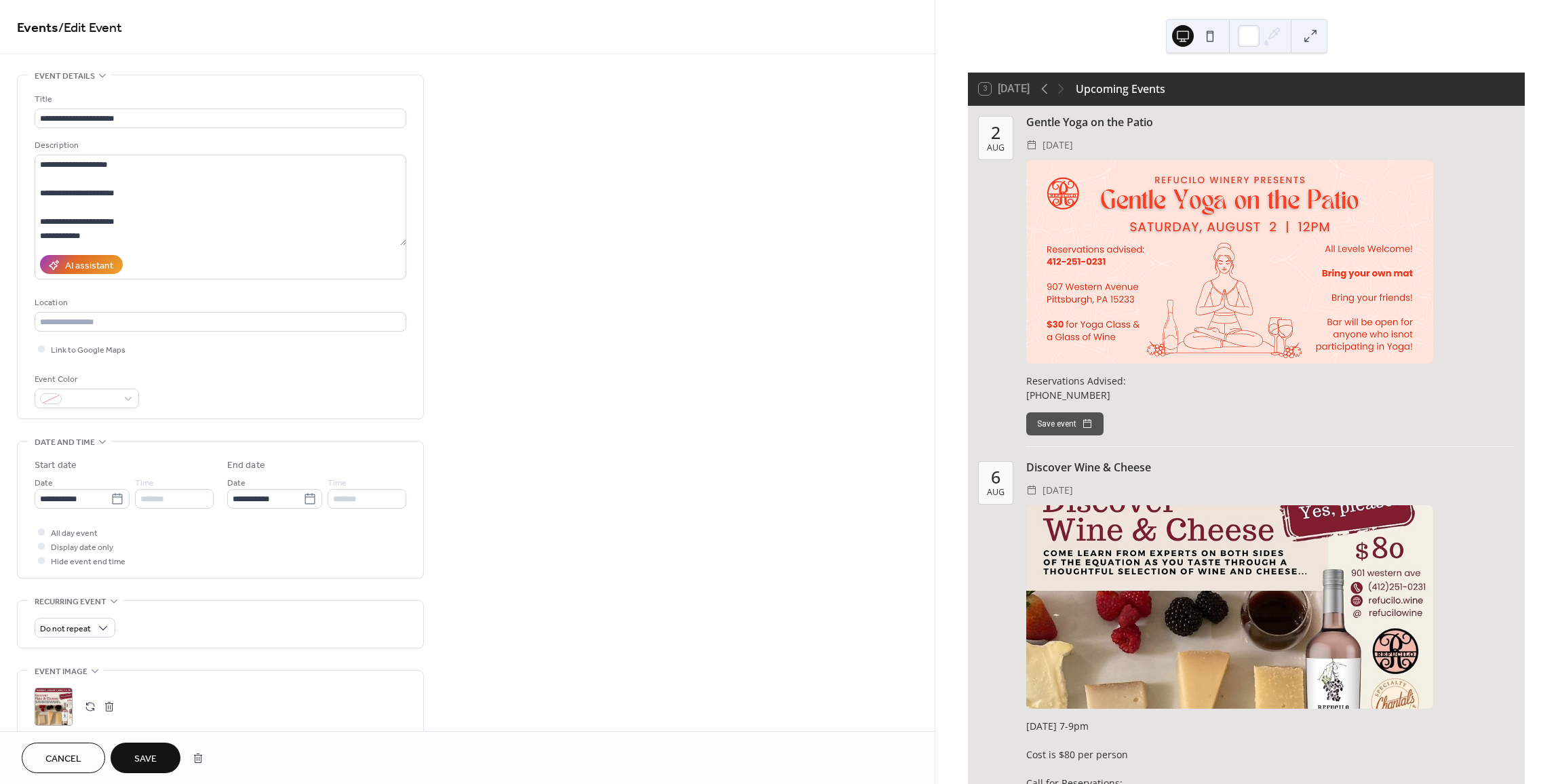 click on "Save" at bounding box center (145, 759) 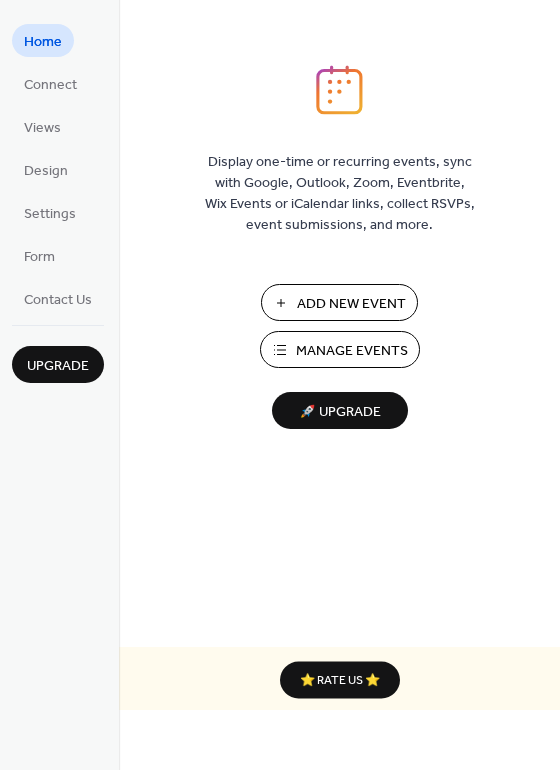 scroll, scrollTop: 0, scrollLeft: 0, axis: both 